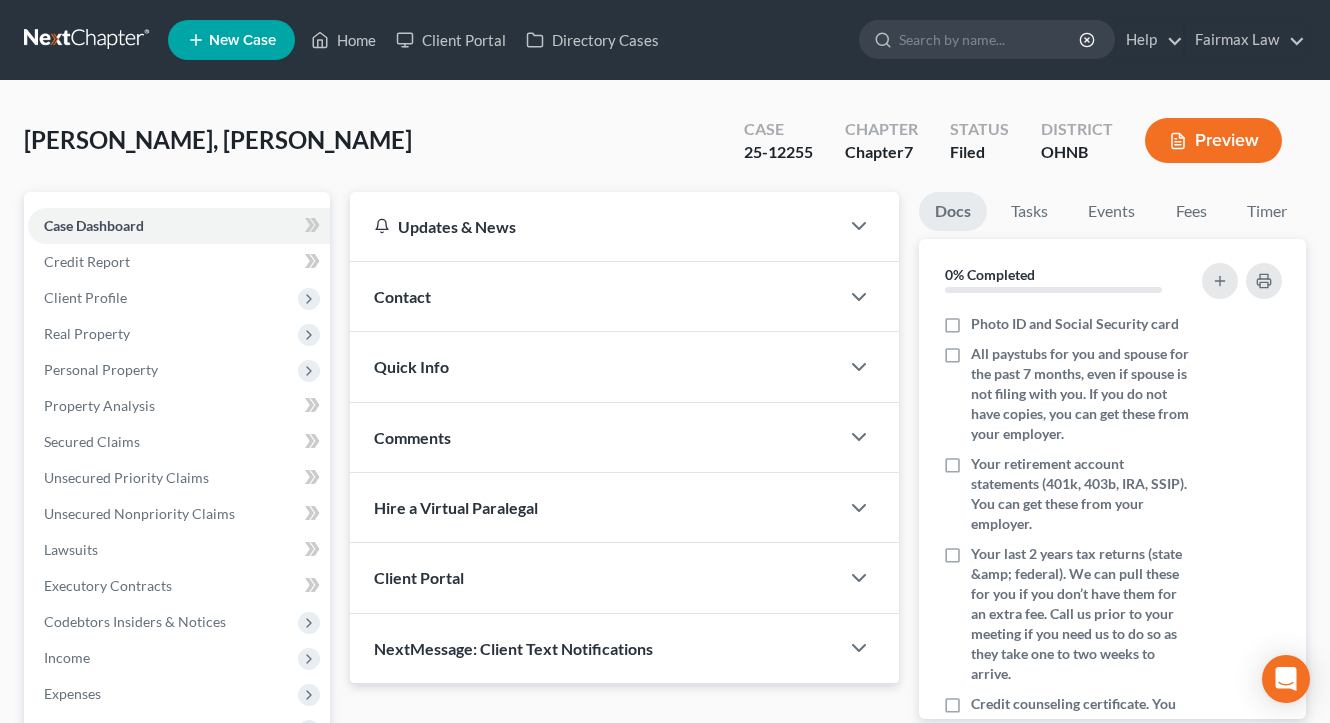 scroll, scrollTop: 0, scrollLeft: 0, axis: both 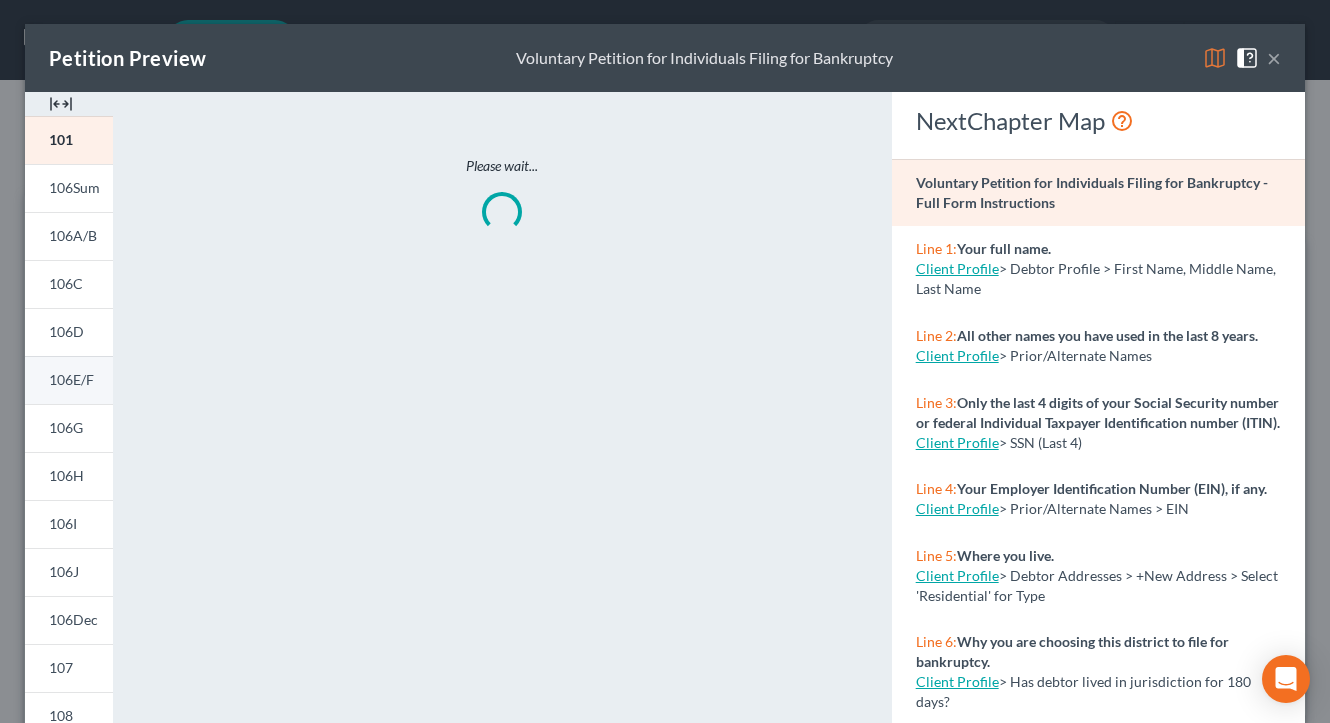 click on "106E/F" at bounding box center [71, 379] 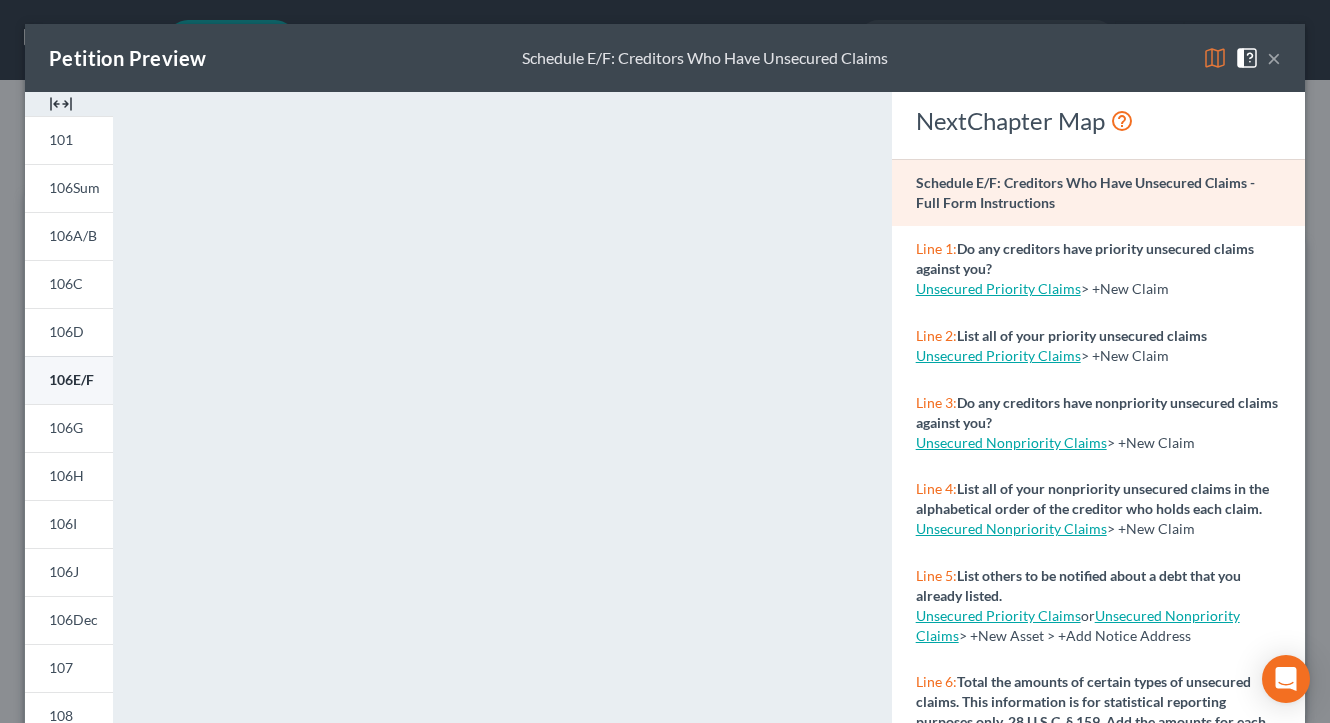 click on "106E/F" at bounding box center (71, 379) 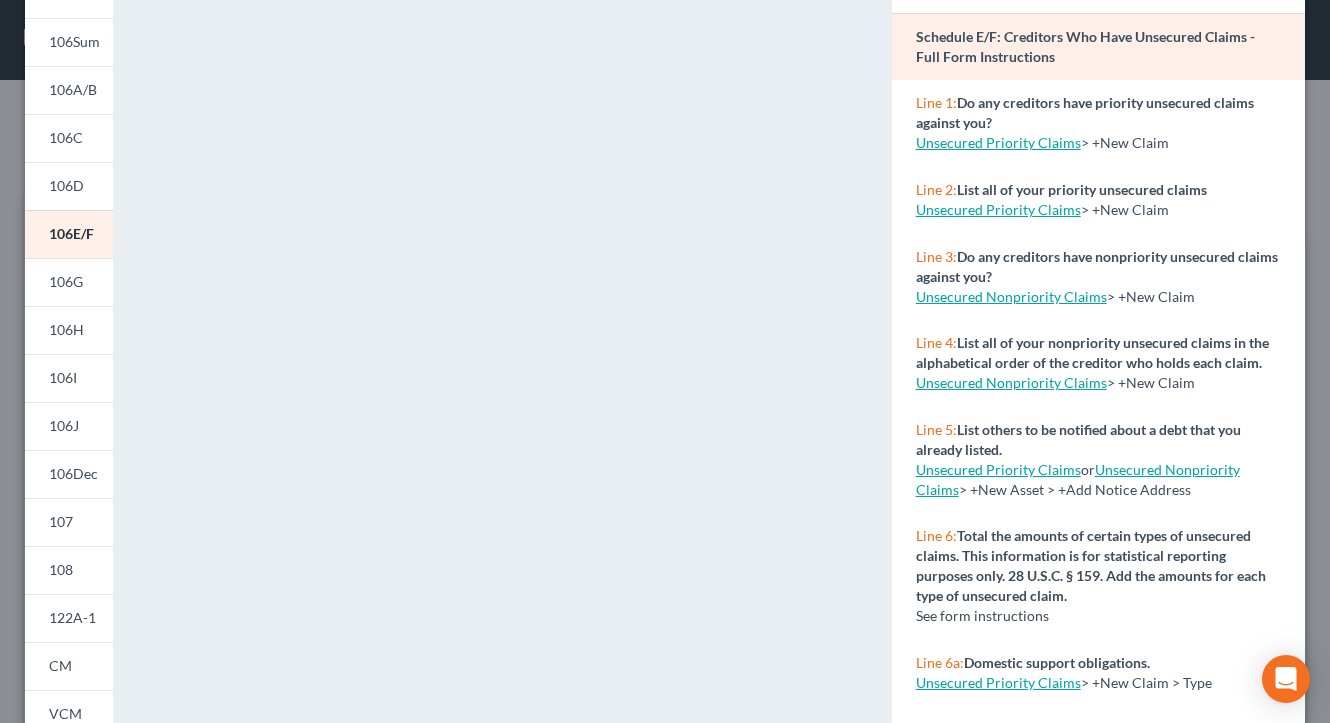 scroll, scrollTop: 112, scrollLeft: 0, axis: vertical 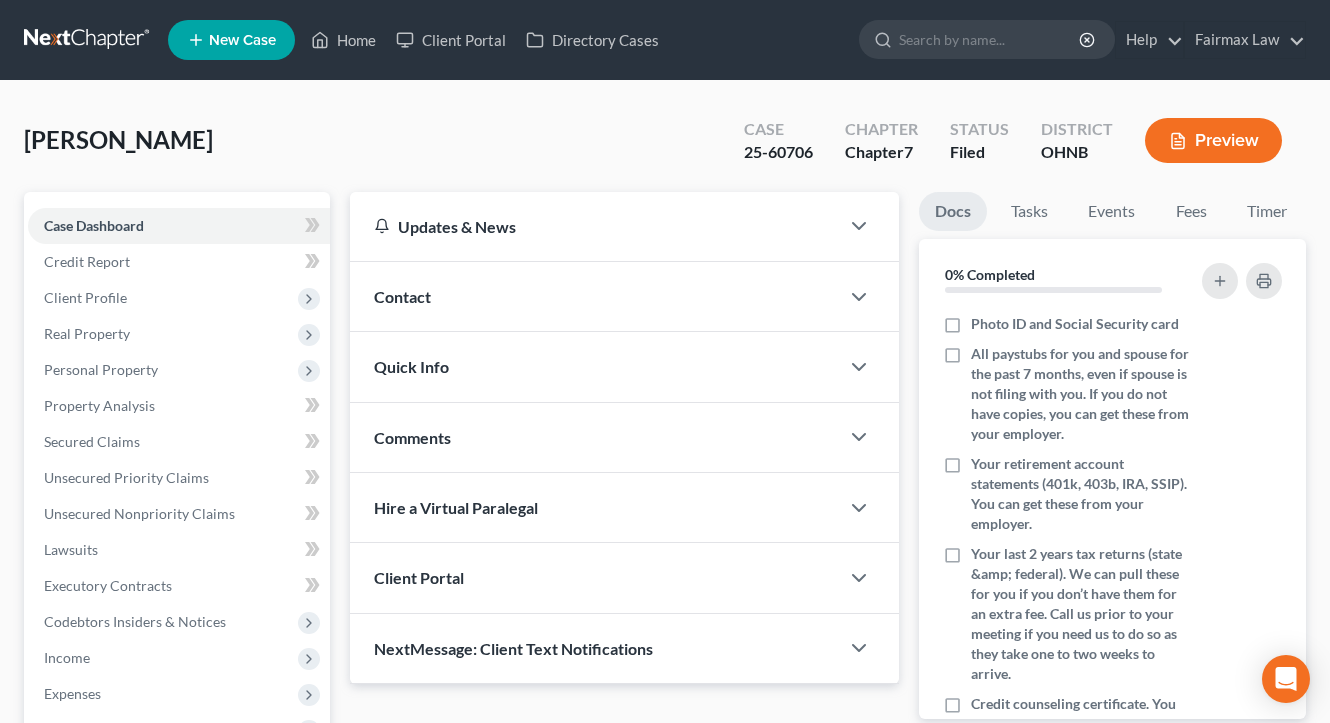 click on "Preview" at bounding box center [1213, 140] 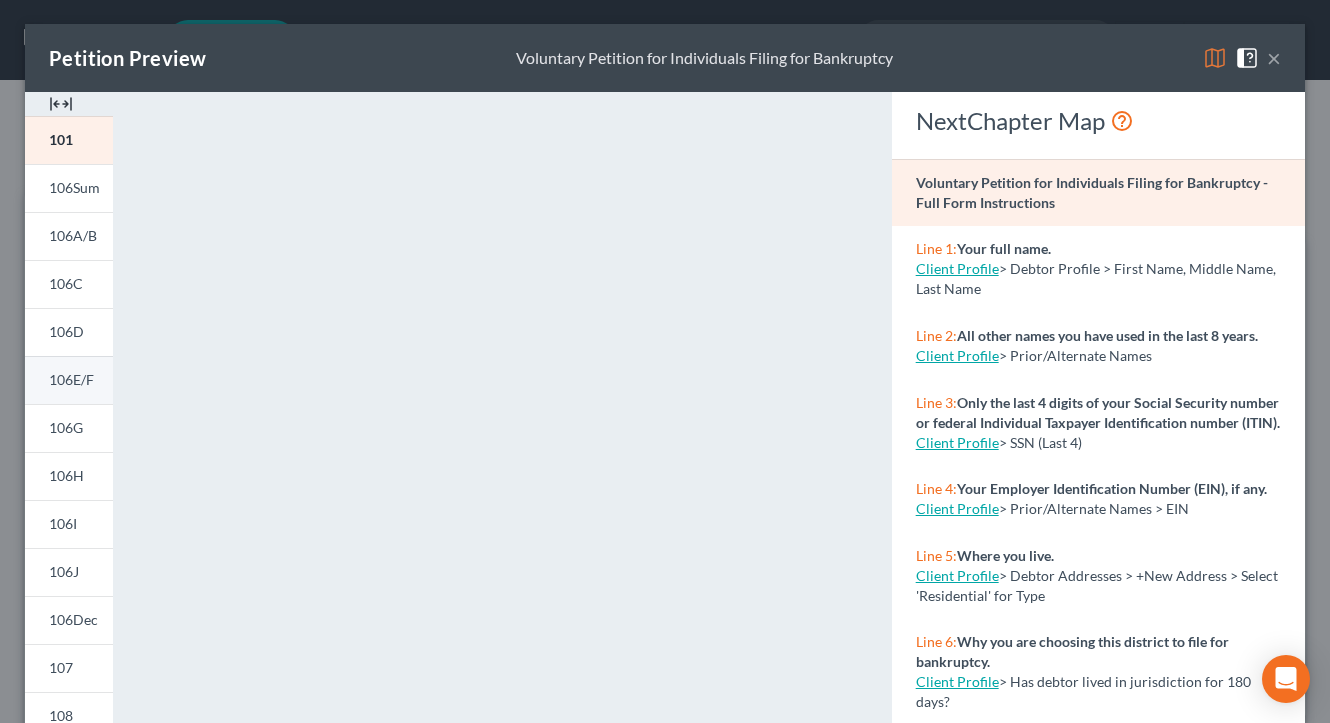 click on "106E/F" at bounding box center [71, 379] 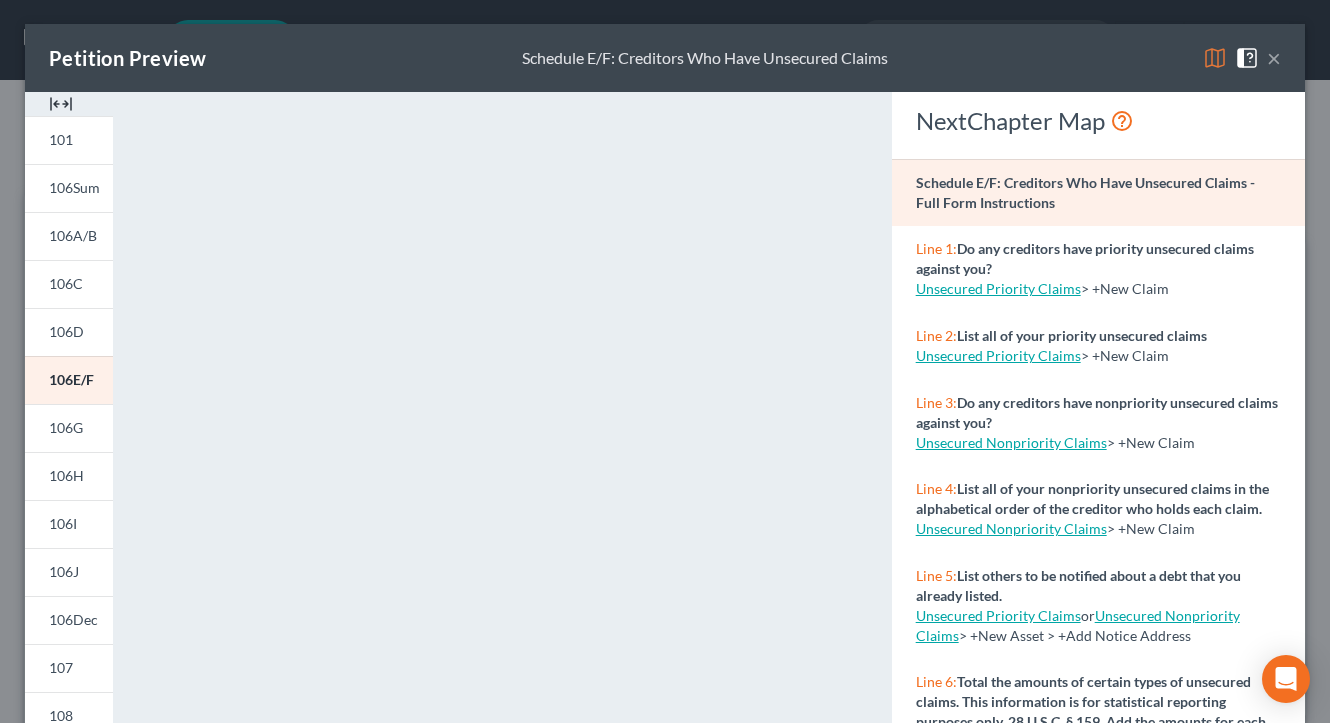 click on "×" at bounding box center (1274, 58) 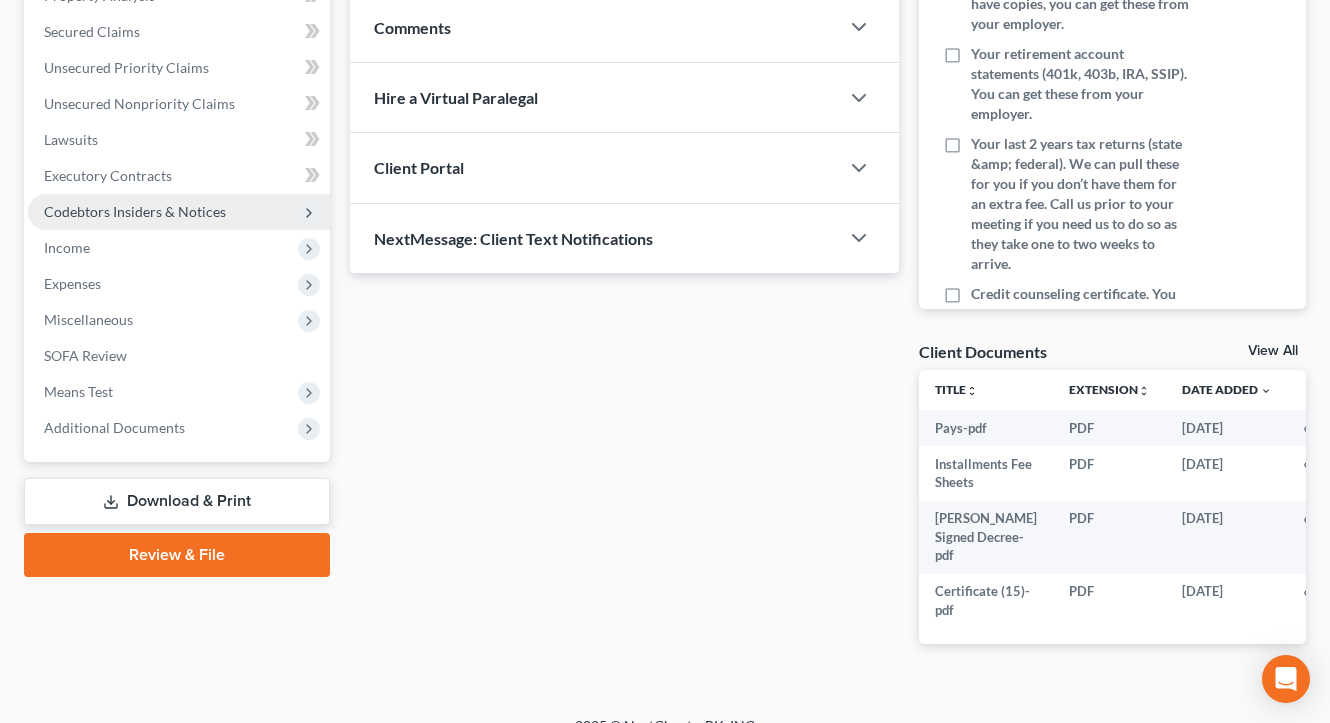 scroll, scrollTop: 435, scrollLeft: 0, axis: vertical 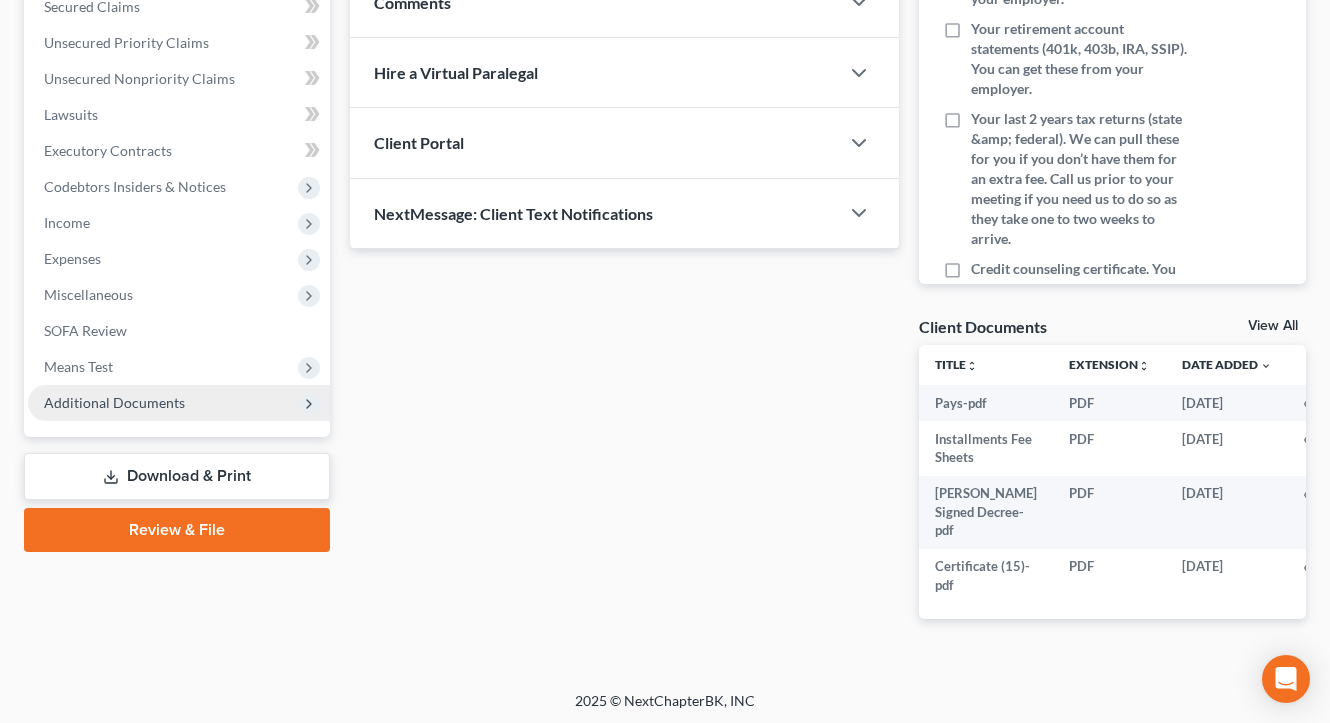 click on "Additional Documents" at bounding box center (114, 402) 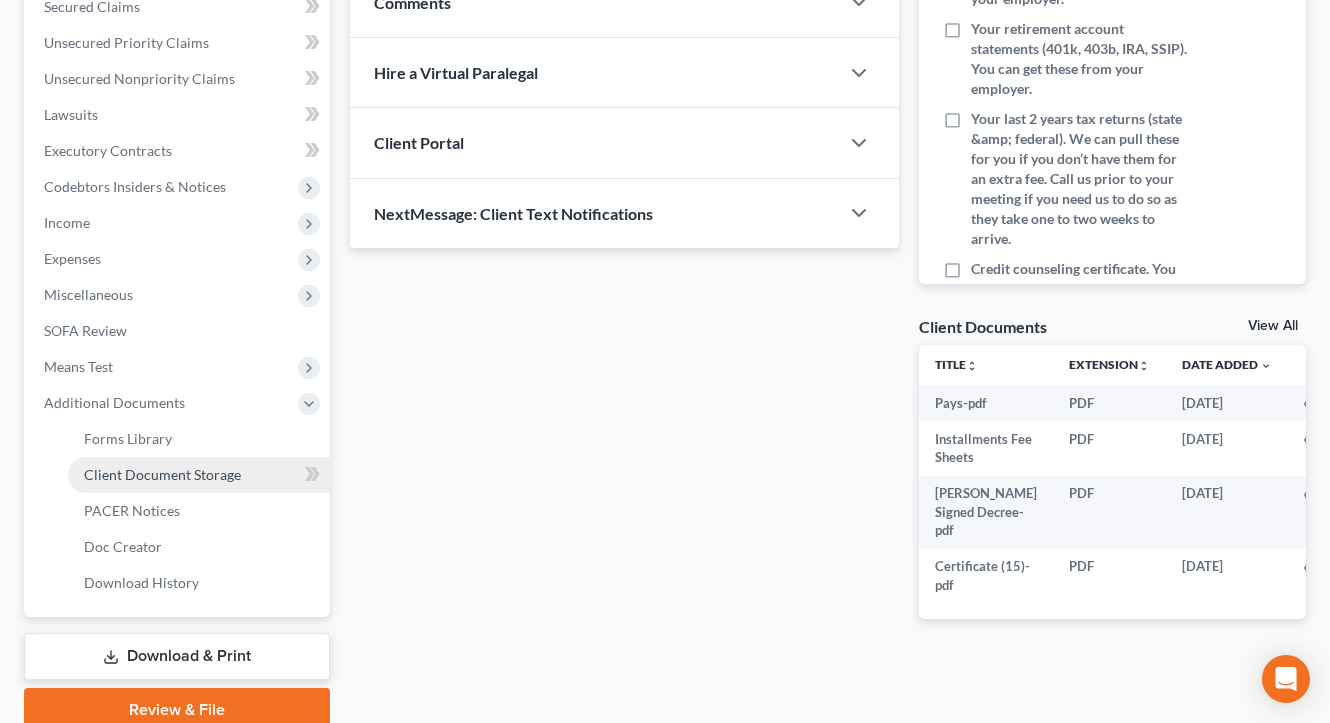 click on "Client Document Storage" at bounding box center (199, 475) 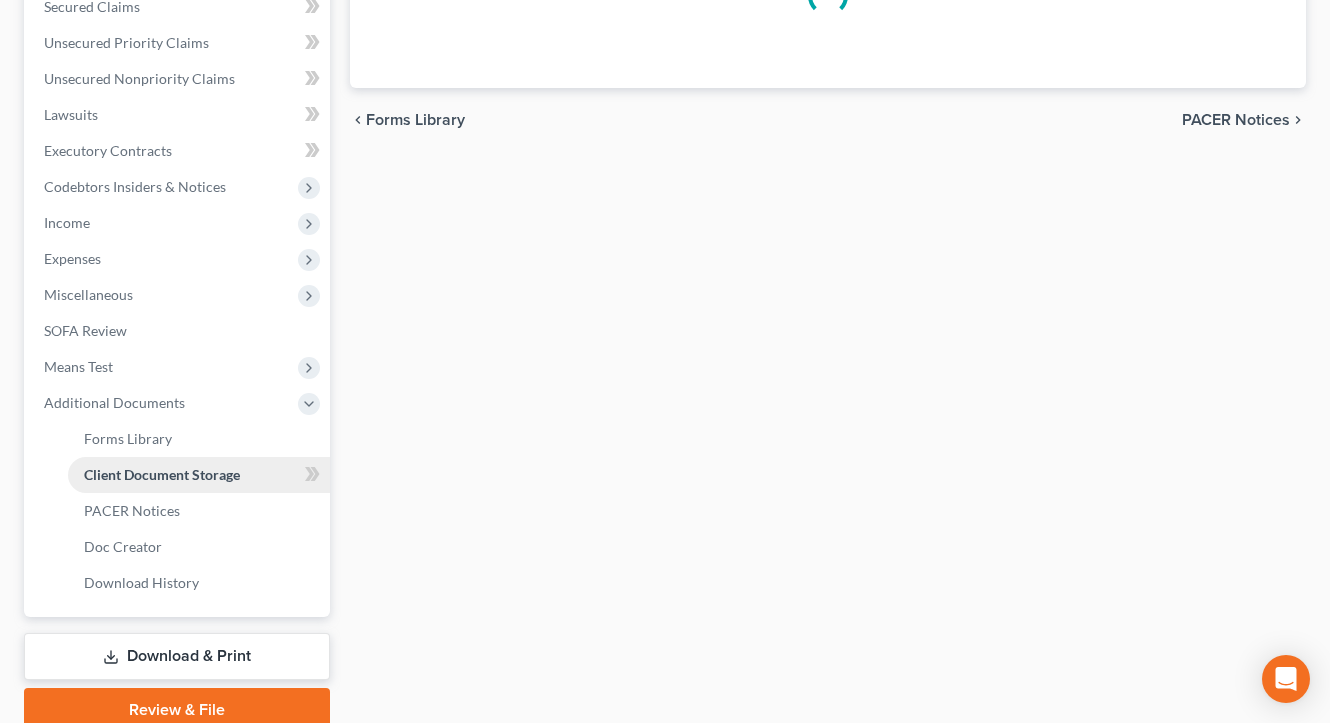 scroll, scrollTop: 77, scrollLeft: 0, axis: vertical 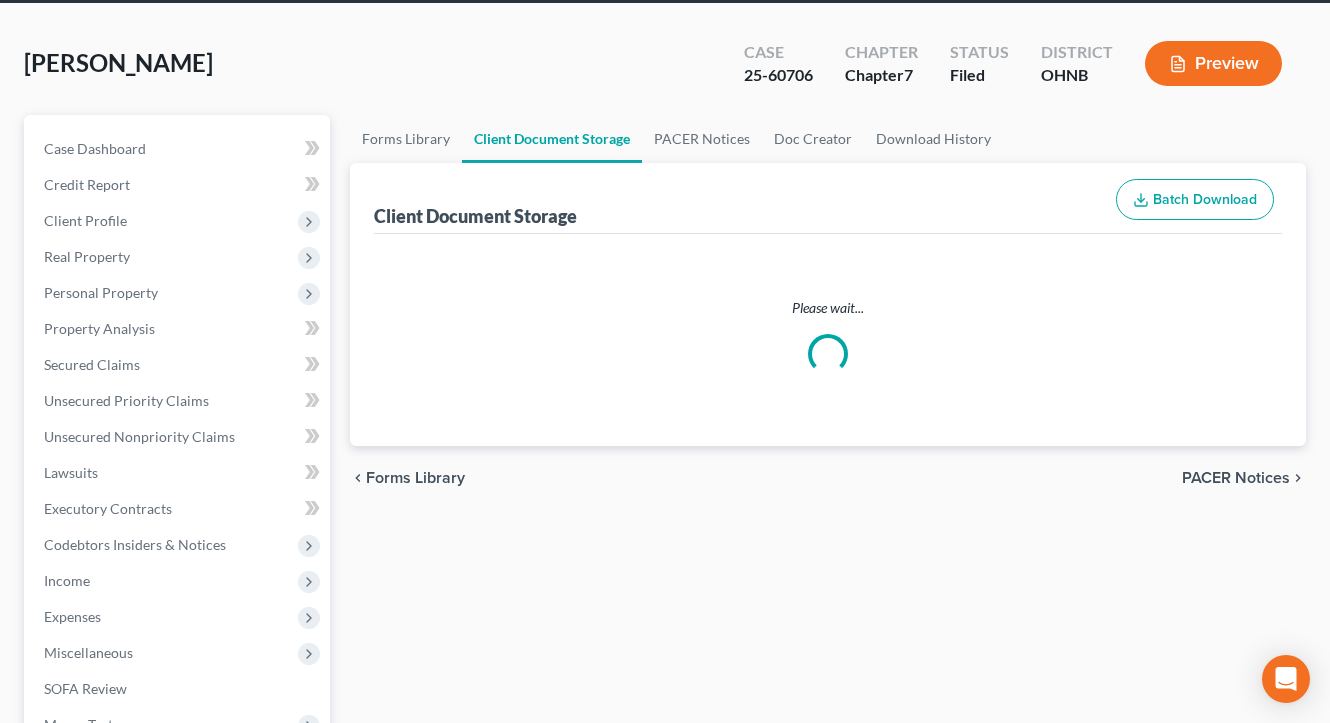 select on "5" 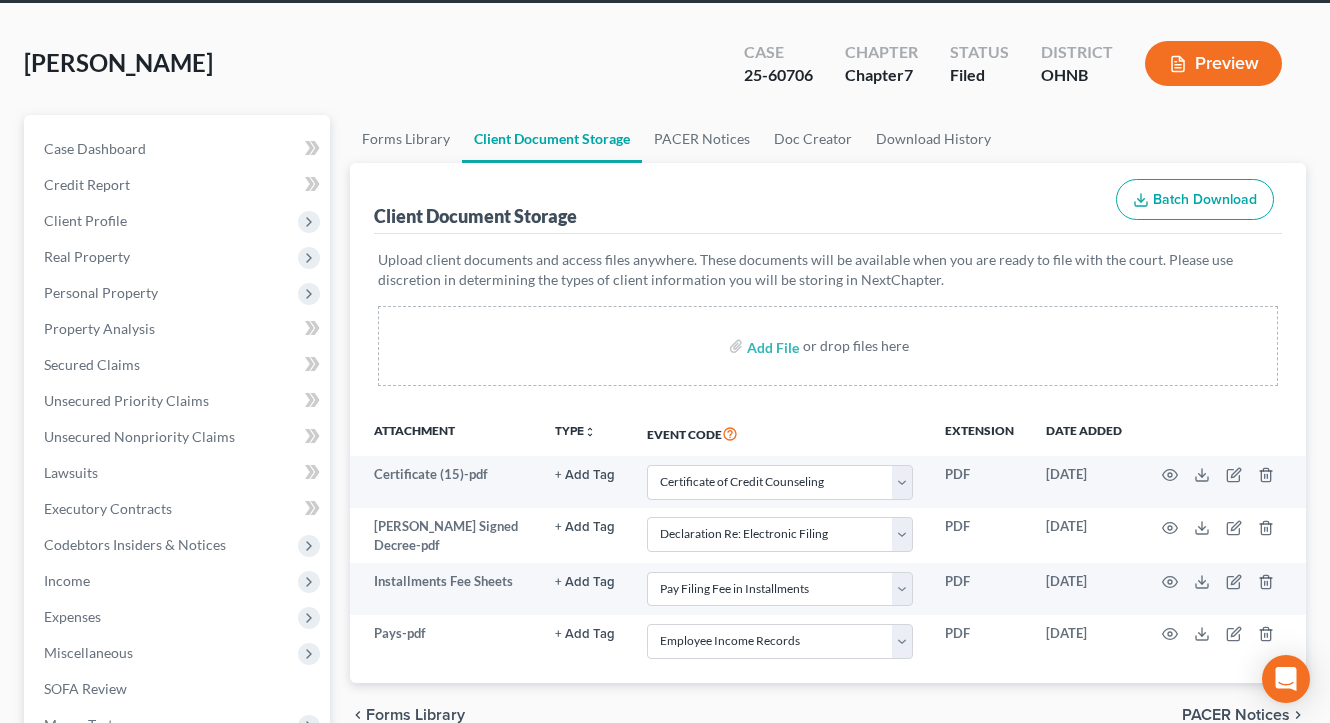 scroll, scrollTop: 0, scrollLeft: 0, axis: both 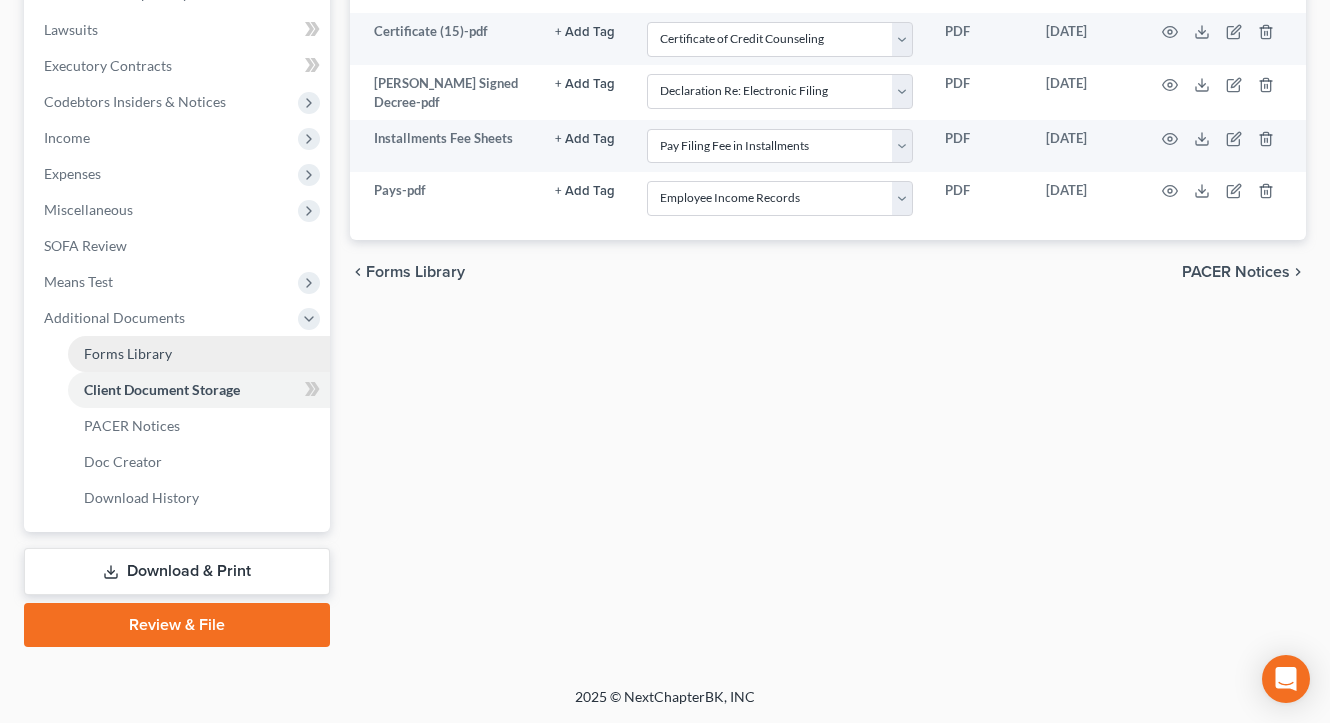 click on "Forms Library" at bounding box center [199, 354] 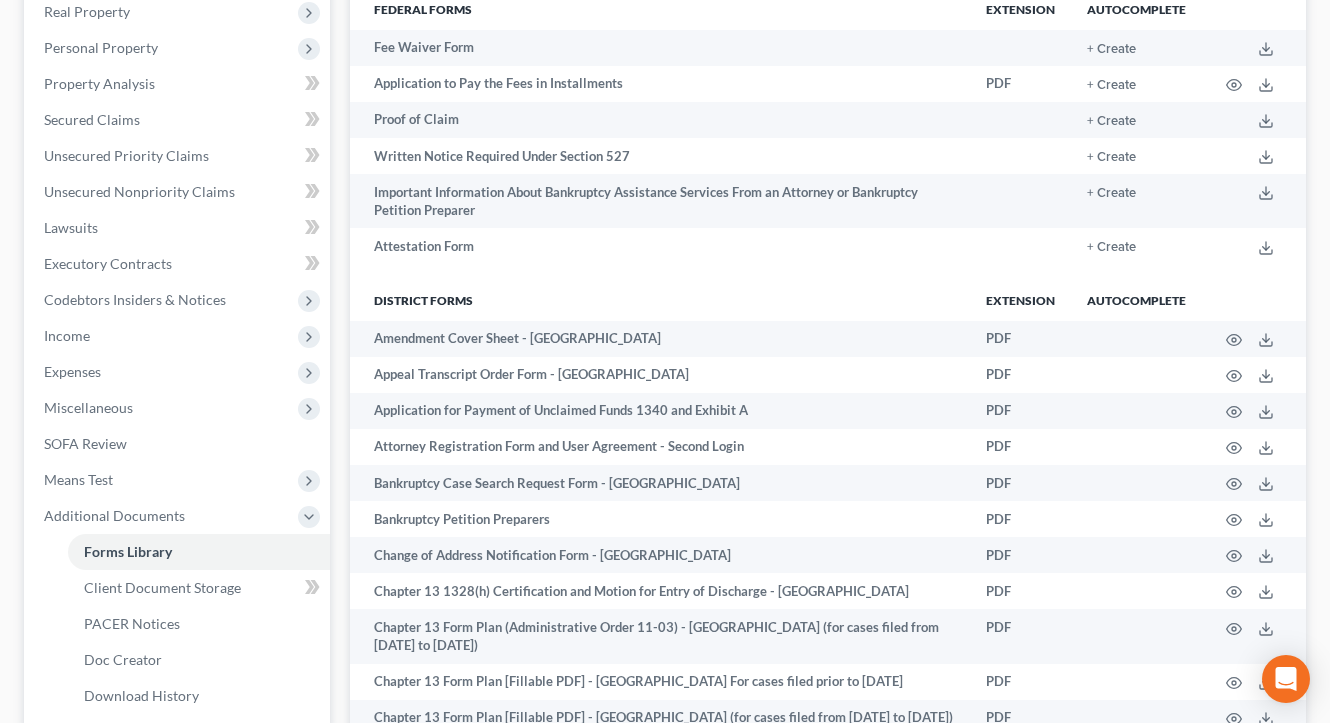 scroll, scrollTop: 331, scrollLeft: 0, axis: vertical 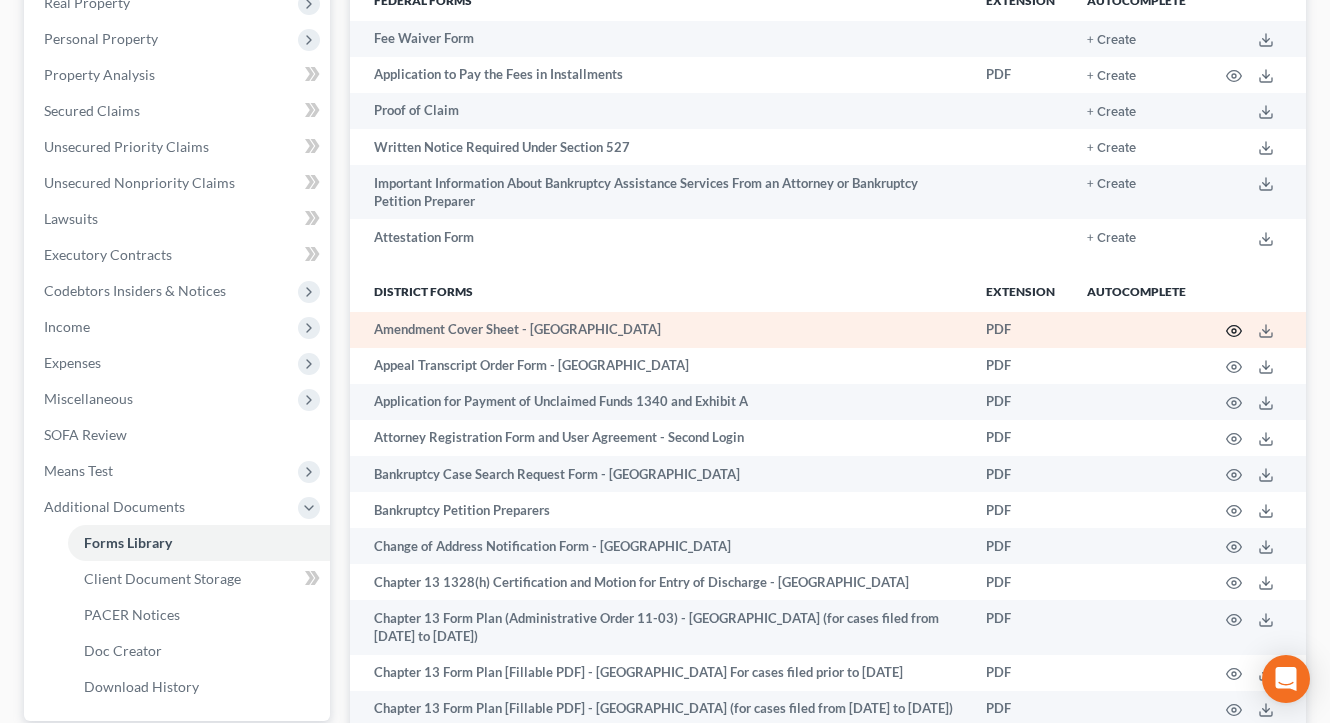 click 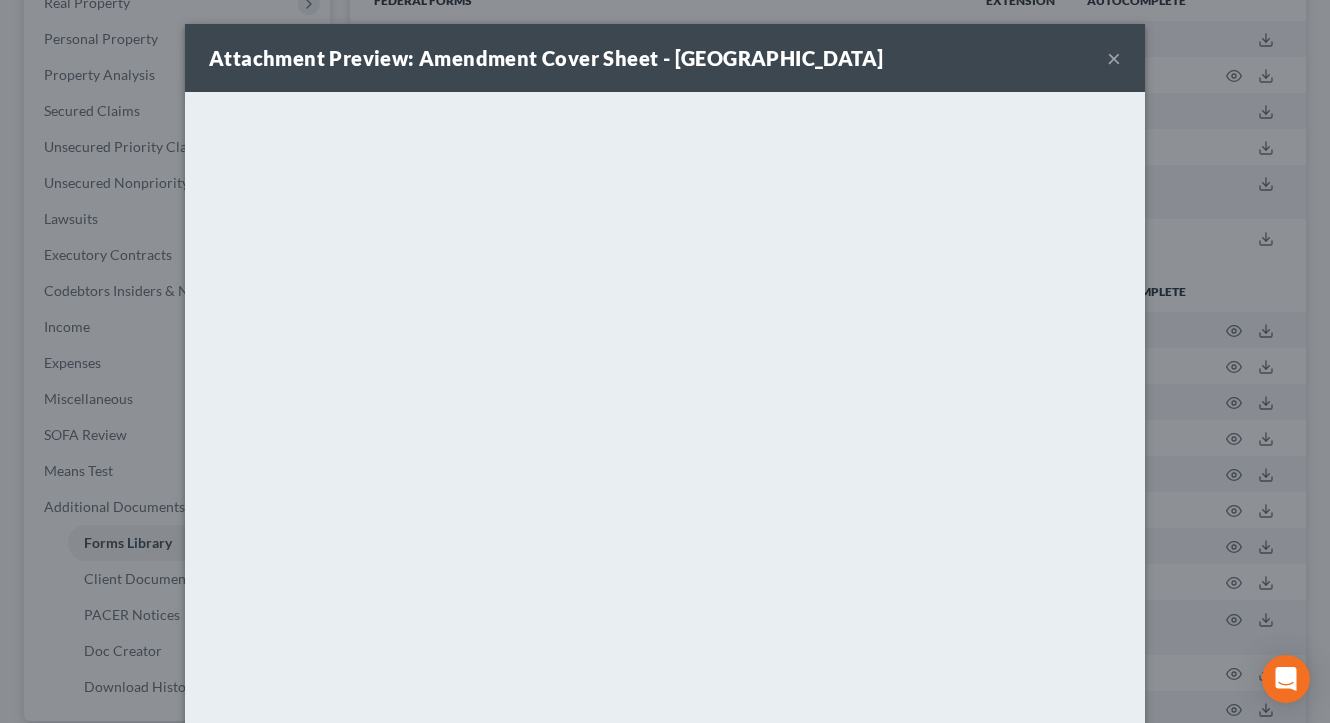 click on "×" at bounding box center (1114, 58) 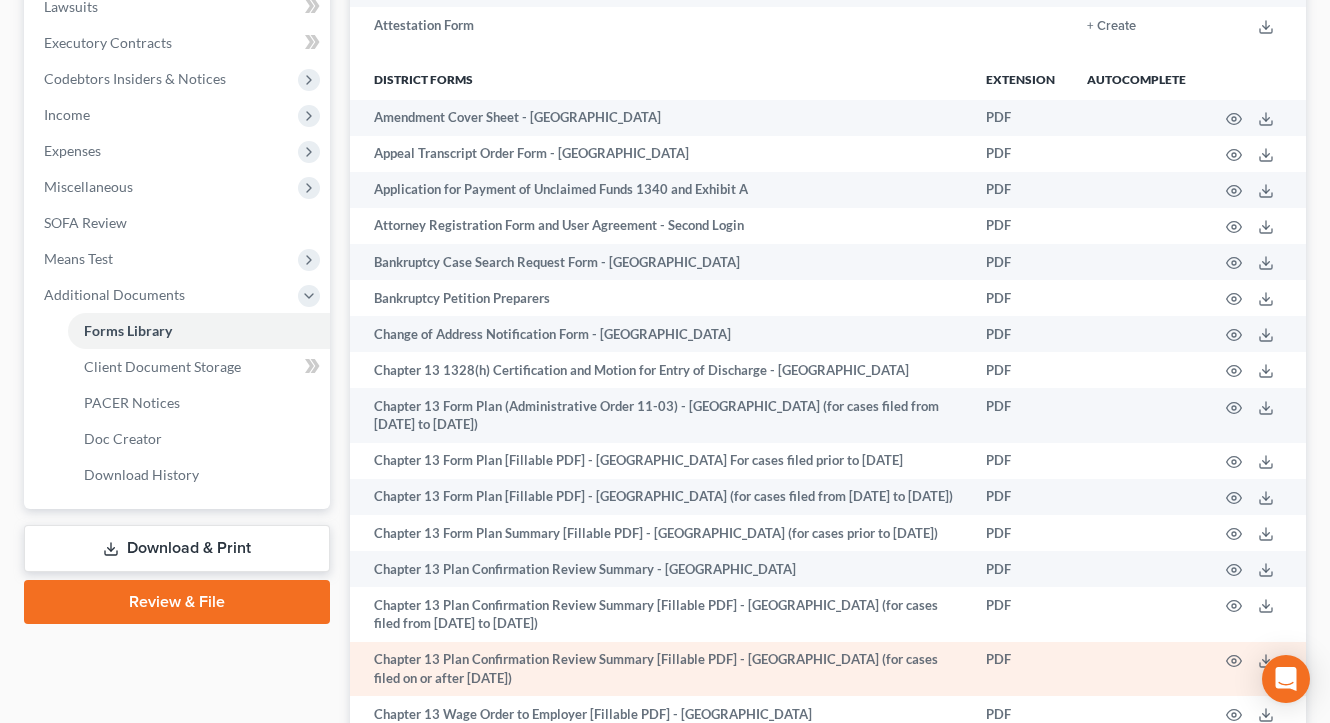 scroll, scrollTop: 437, scrollLeft: 0, axis: vertical 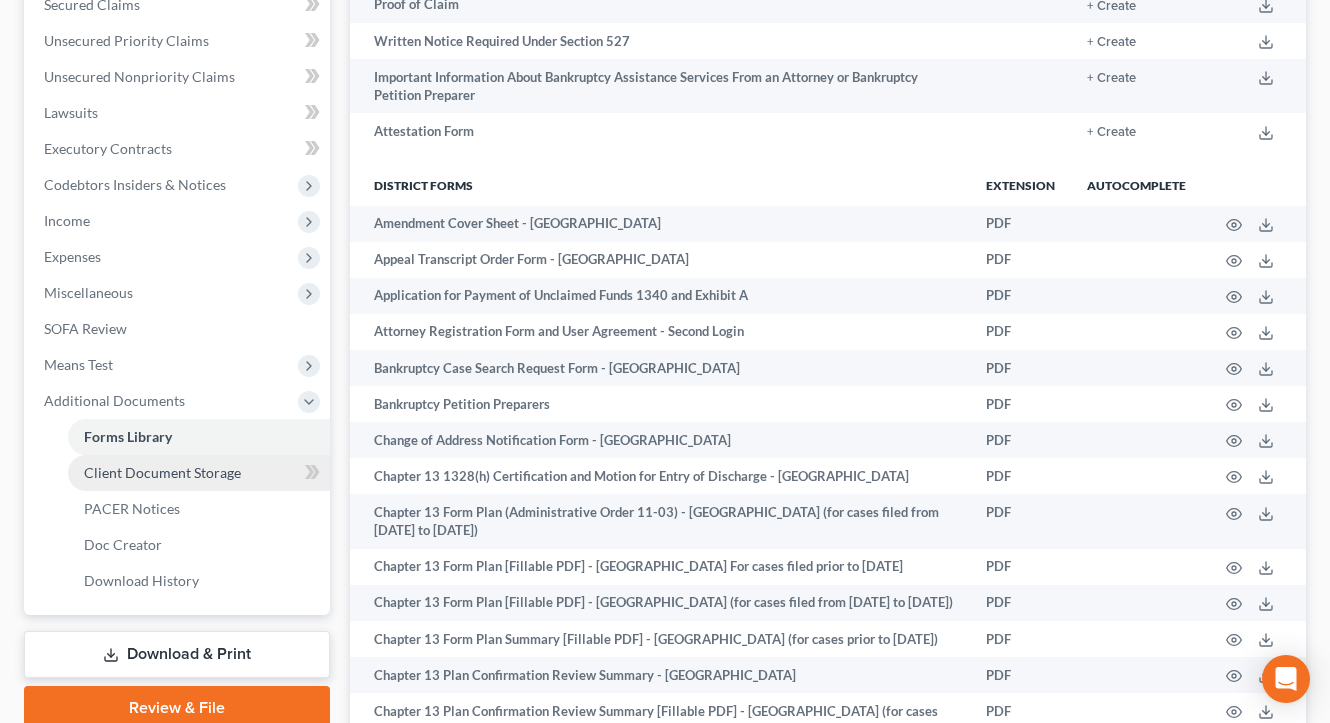 click on "Client Document Storage" at bounding box center (199, 473) 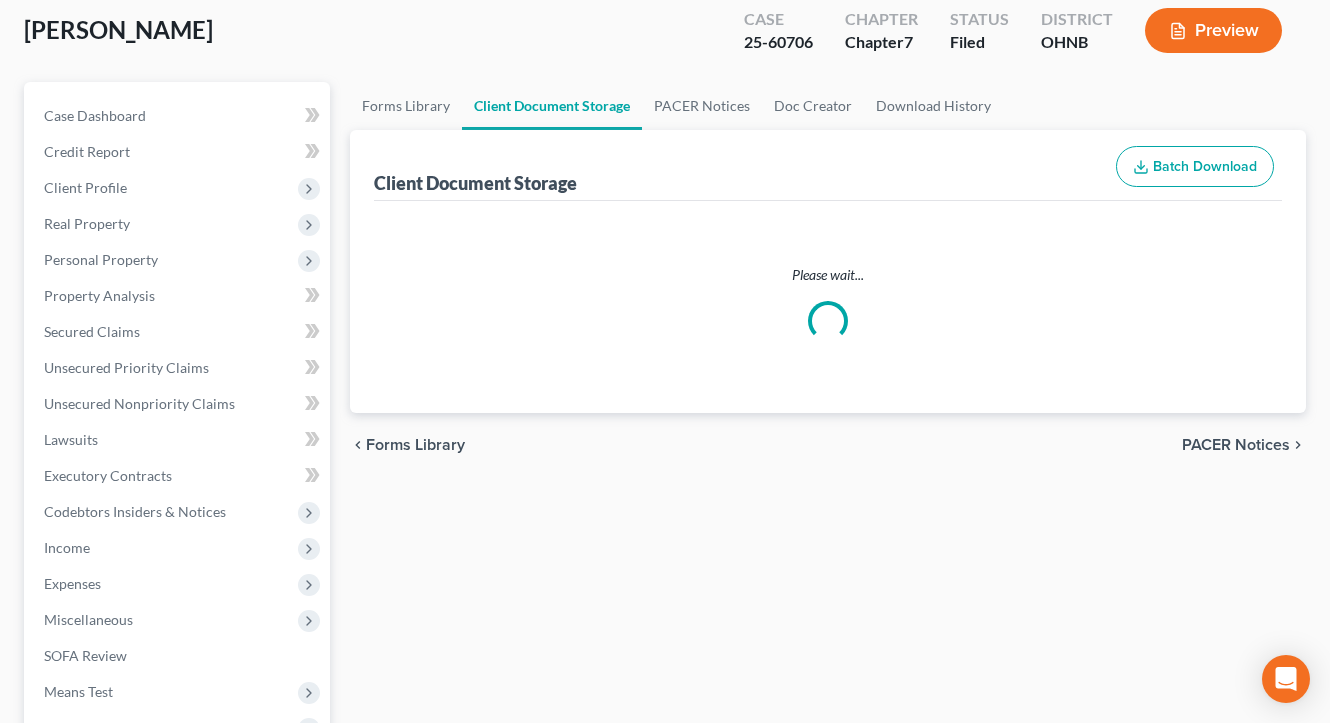 scroll, scrollTop: 0, scrollLeft: 0, axis: both 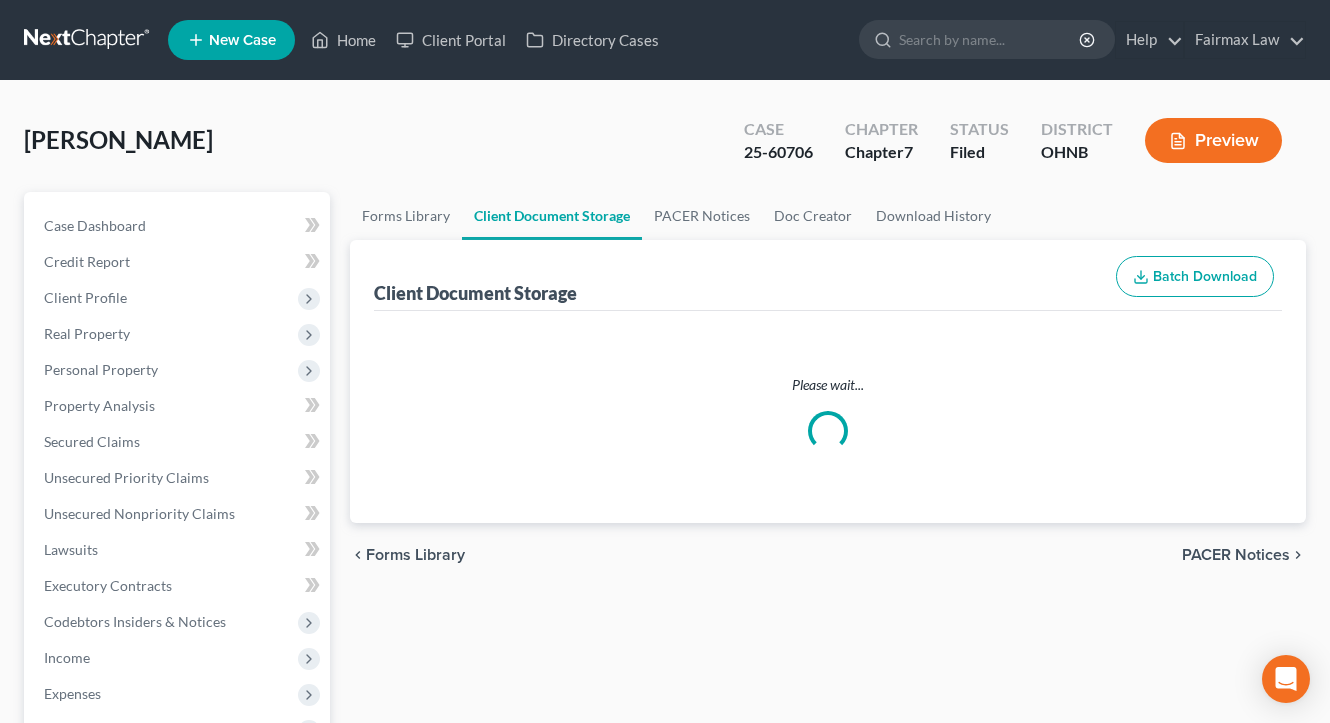 select on "5" 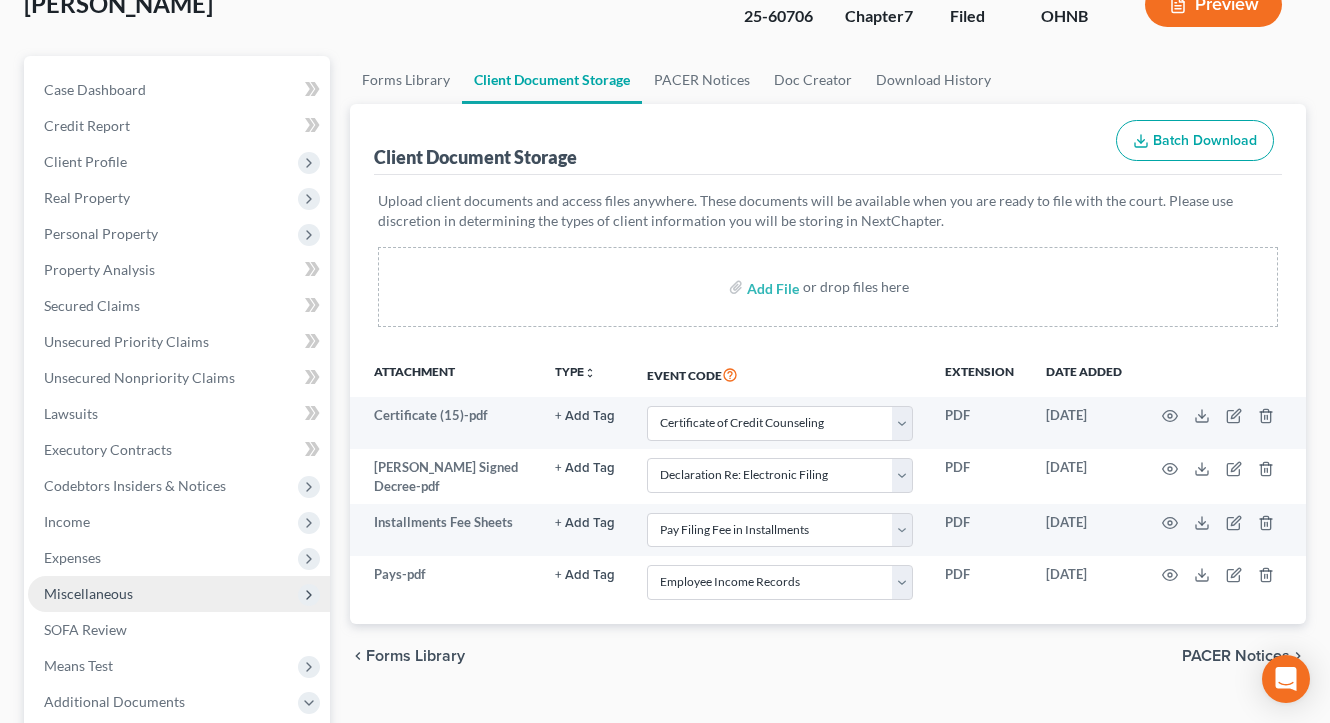 scroll, scrollTop: 158, scrollLeft: 0, axis: vertical 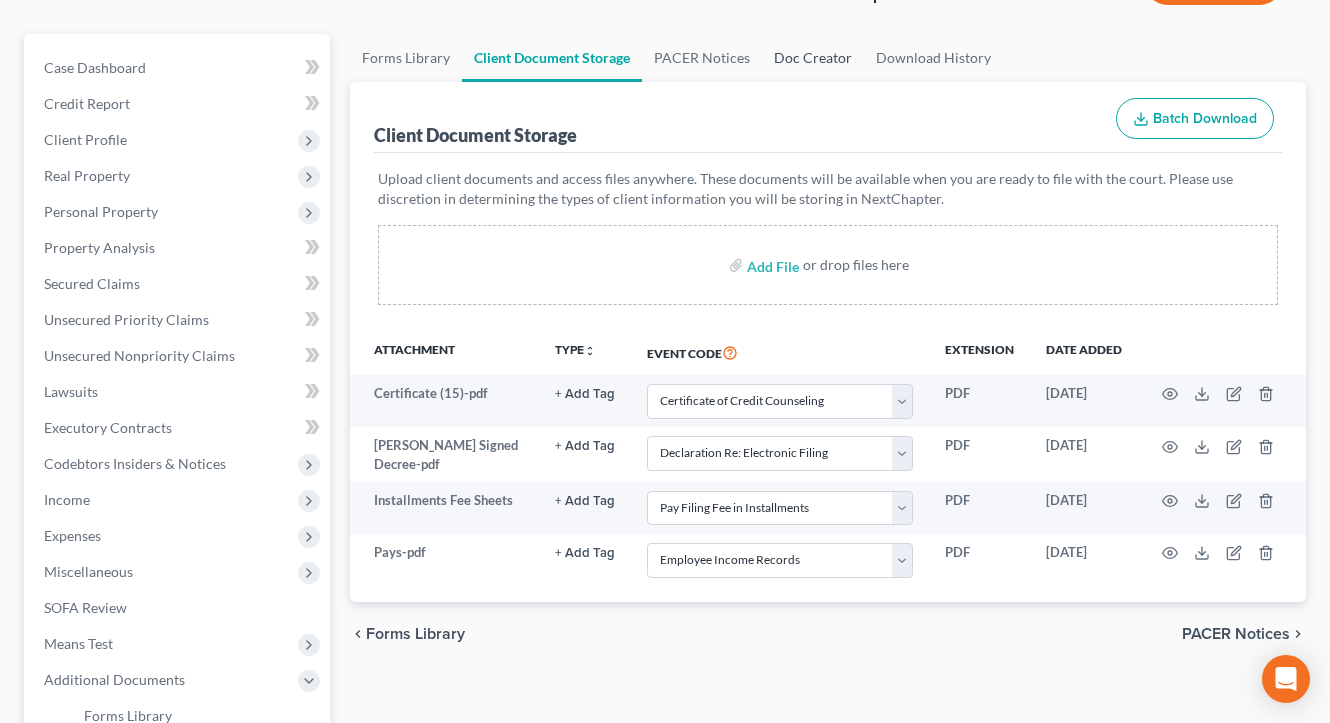 click on "Doc Creator" at bounding box center [813, 58] 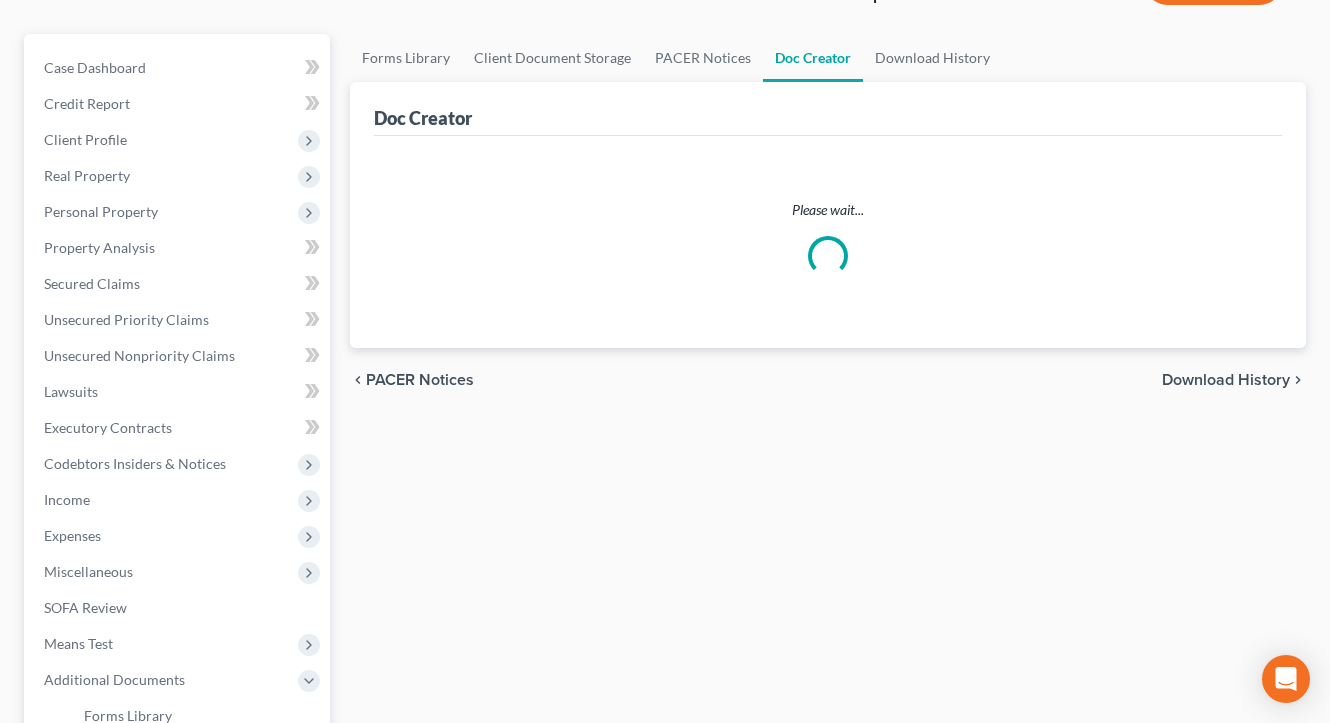 scroll, scrollTop: 0, scrollLeft: 0, axis: both 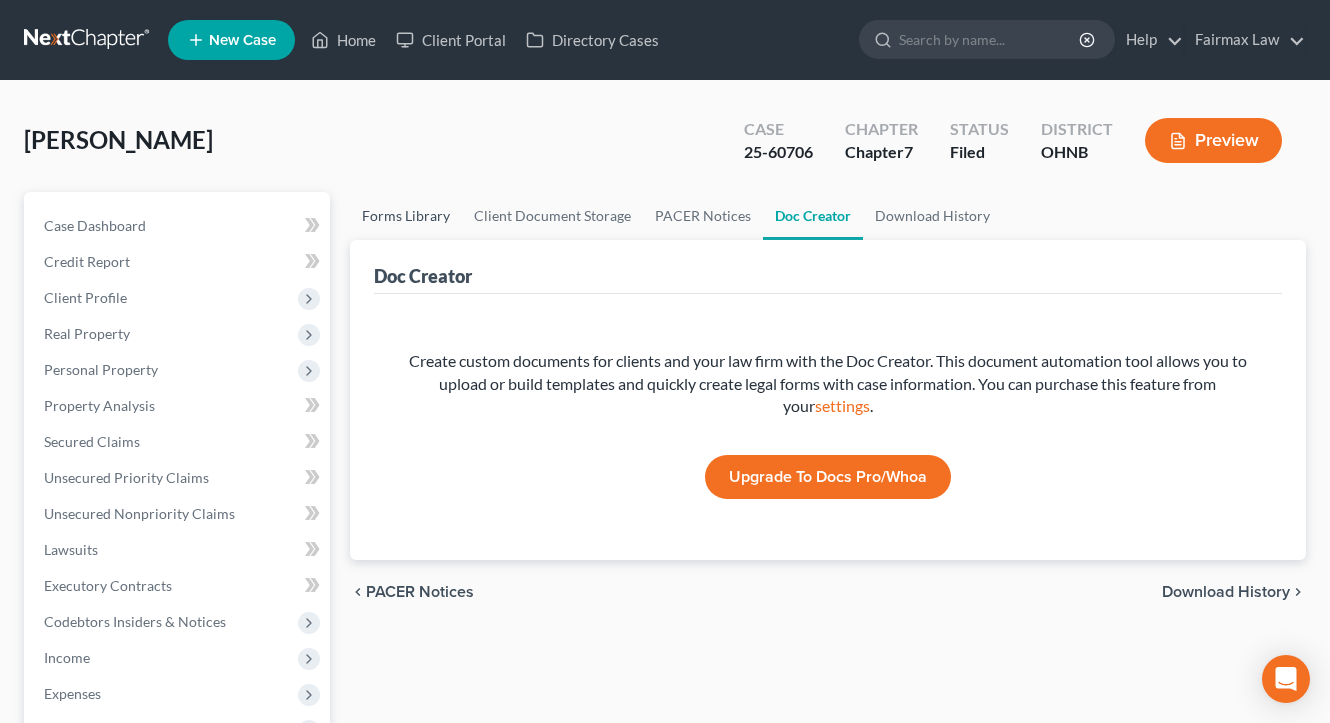 click on "Forms Library" at bounding box center (406, 216) 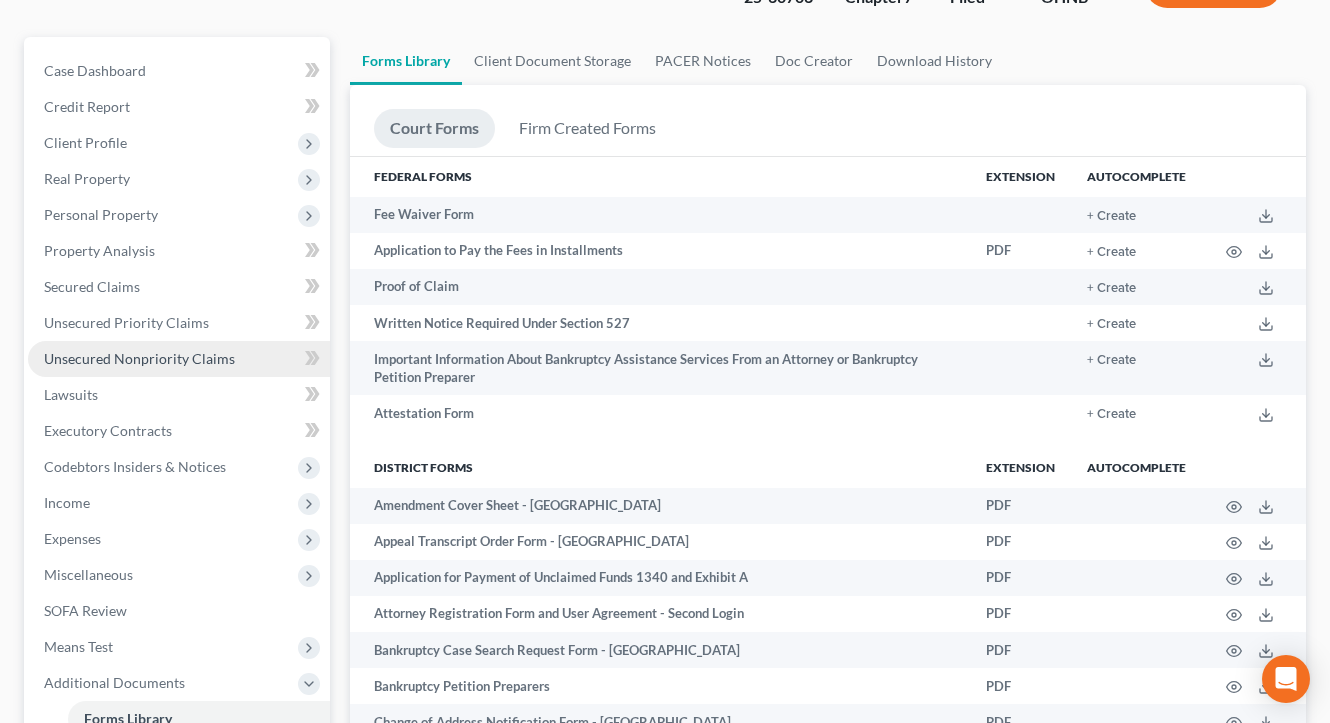 scroll, scrollTop: 156, scrollLeft: 0, axis: vertical 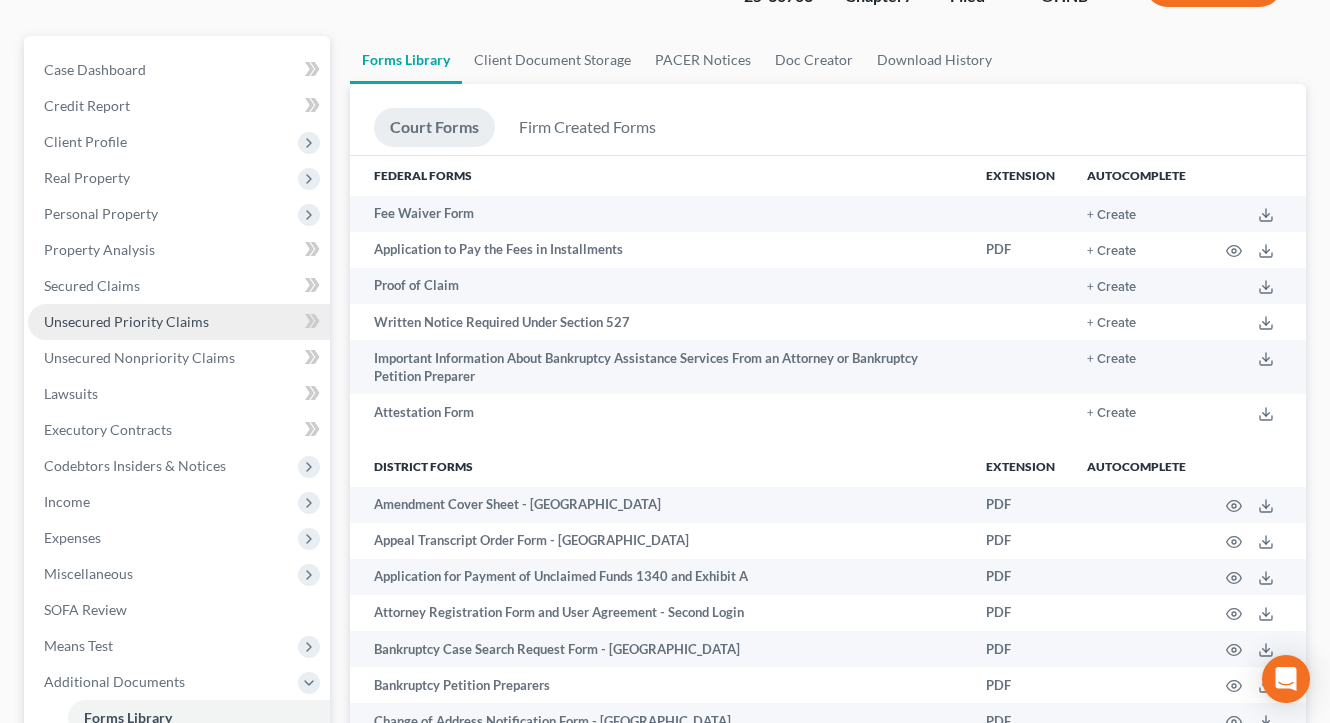 click on "Unsecured Priority Claims" at bounding box center [179, 322] 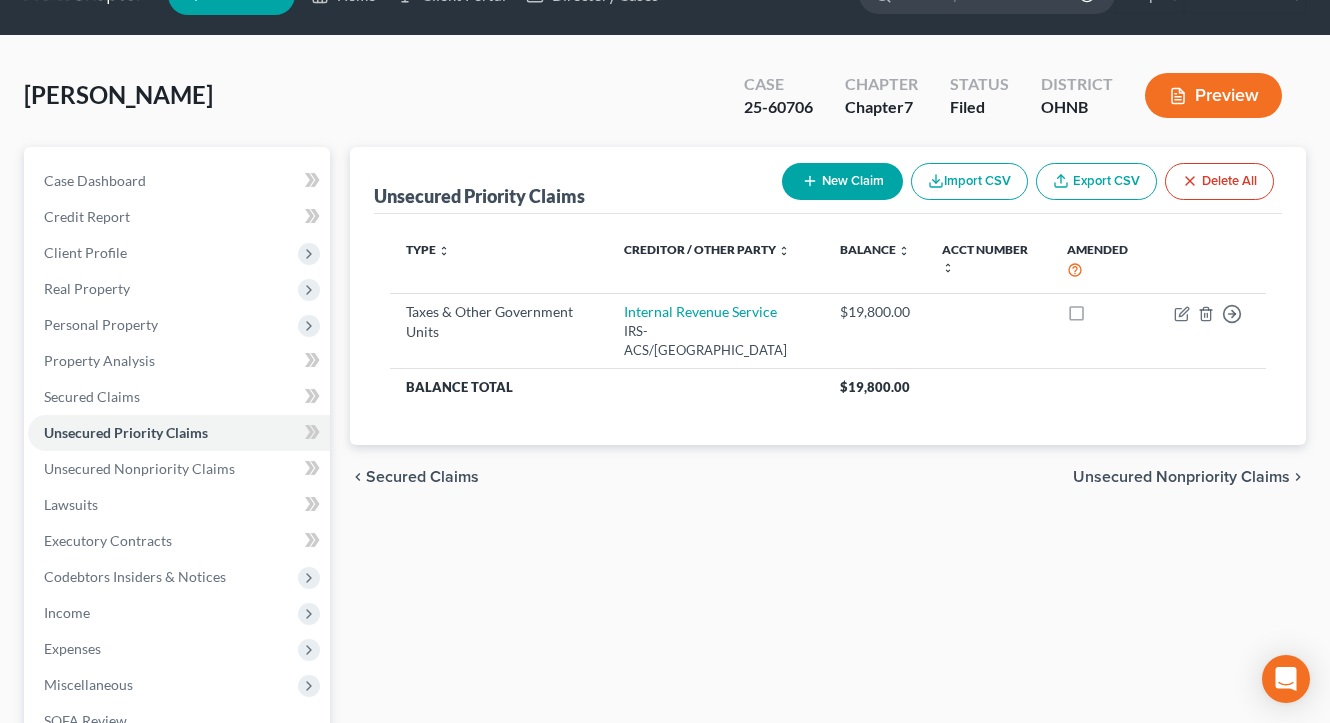 scroll, scrollTop: 49, scrollLeft: 0, axis: vertical 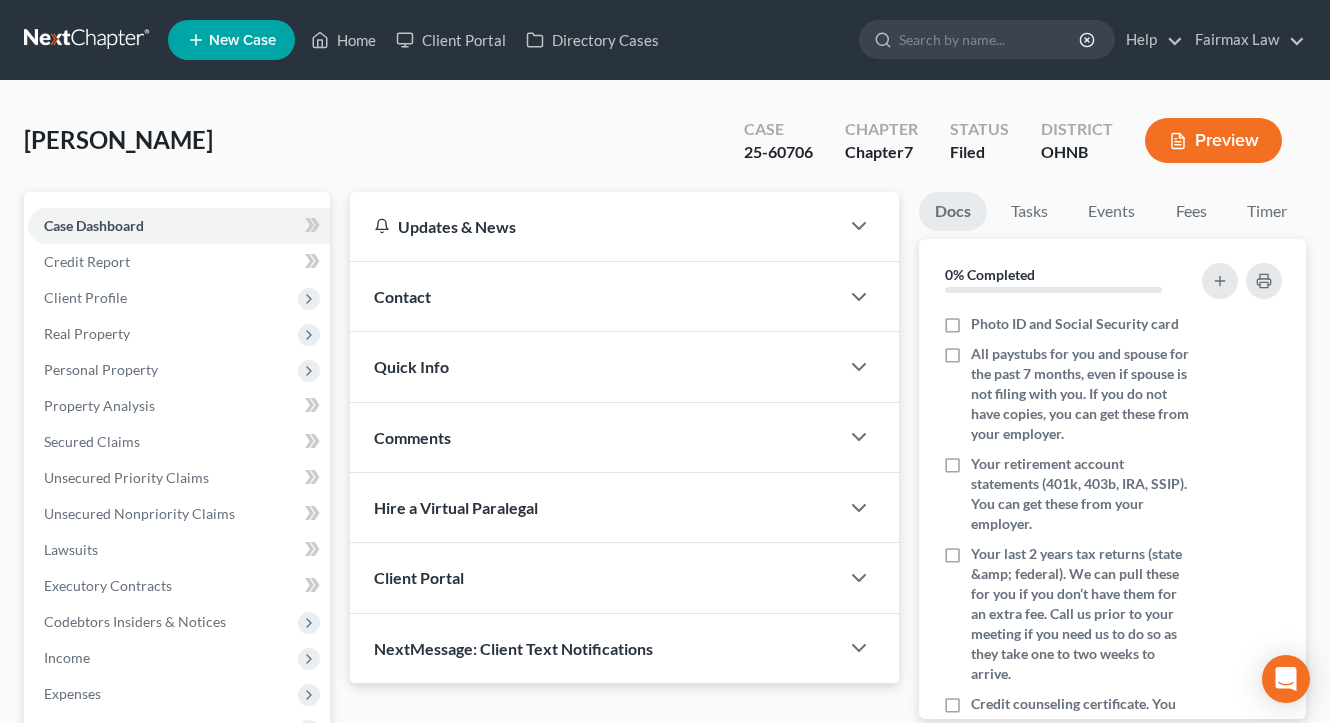 click on "Preview" at bounding box center (1213, 140) 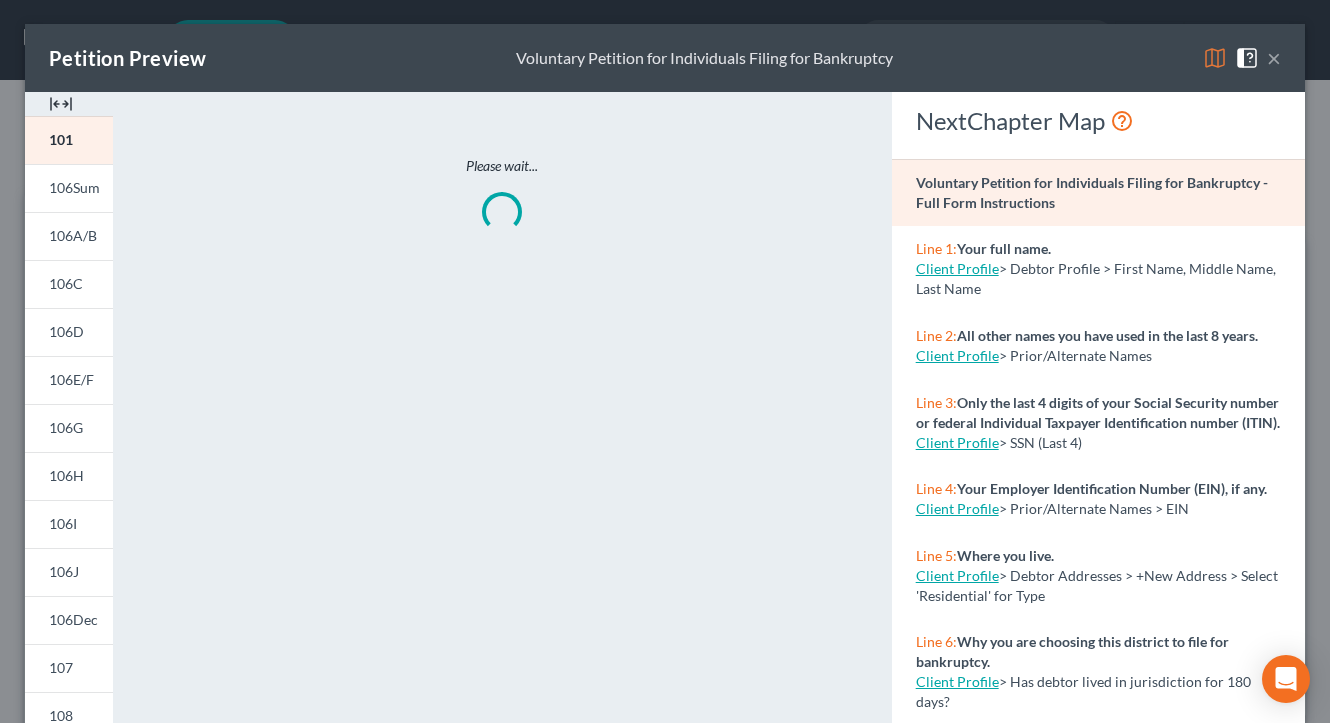 click on "×" at bounding box center (1274, 58) 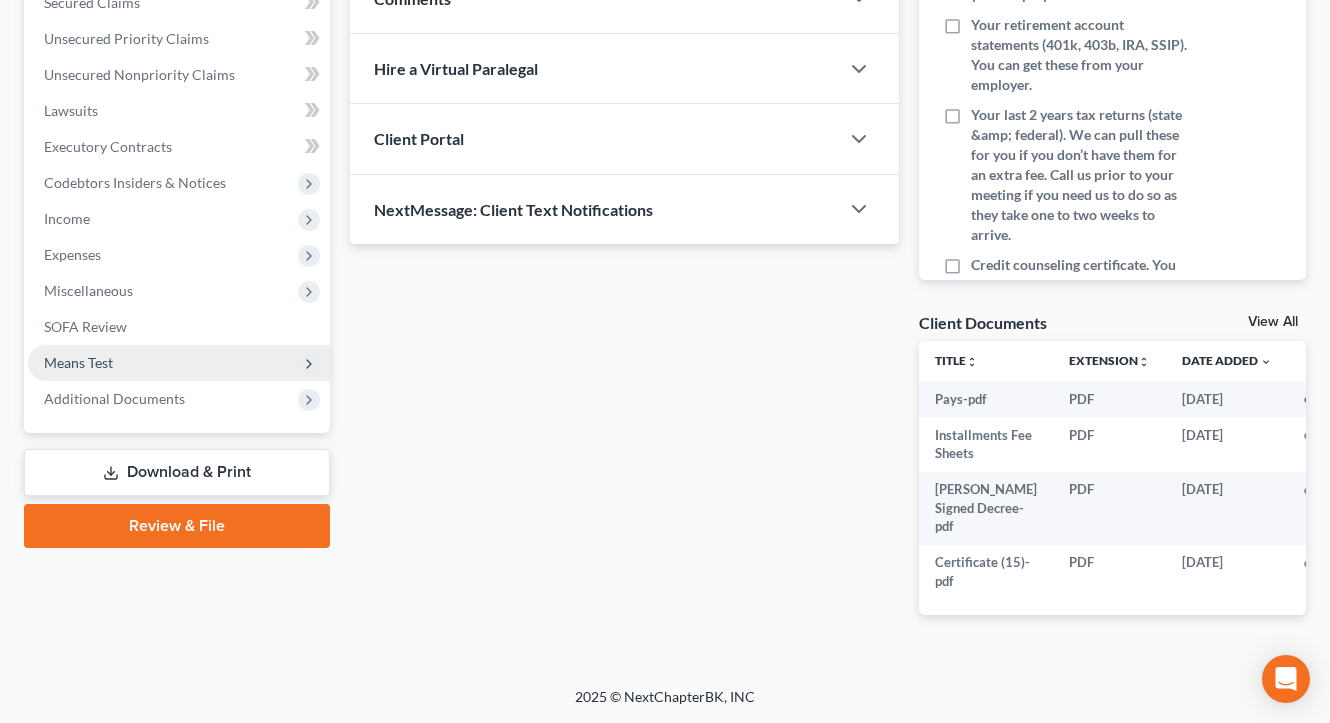 scroll, scrollTop: 452, scrollLeft: 0, axis: vertical 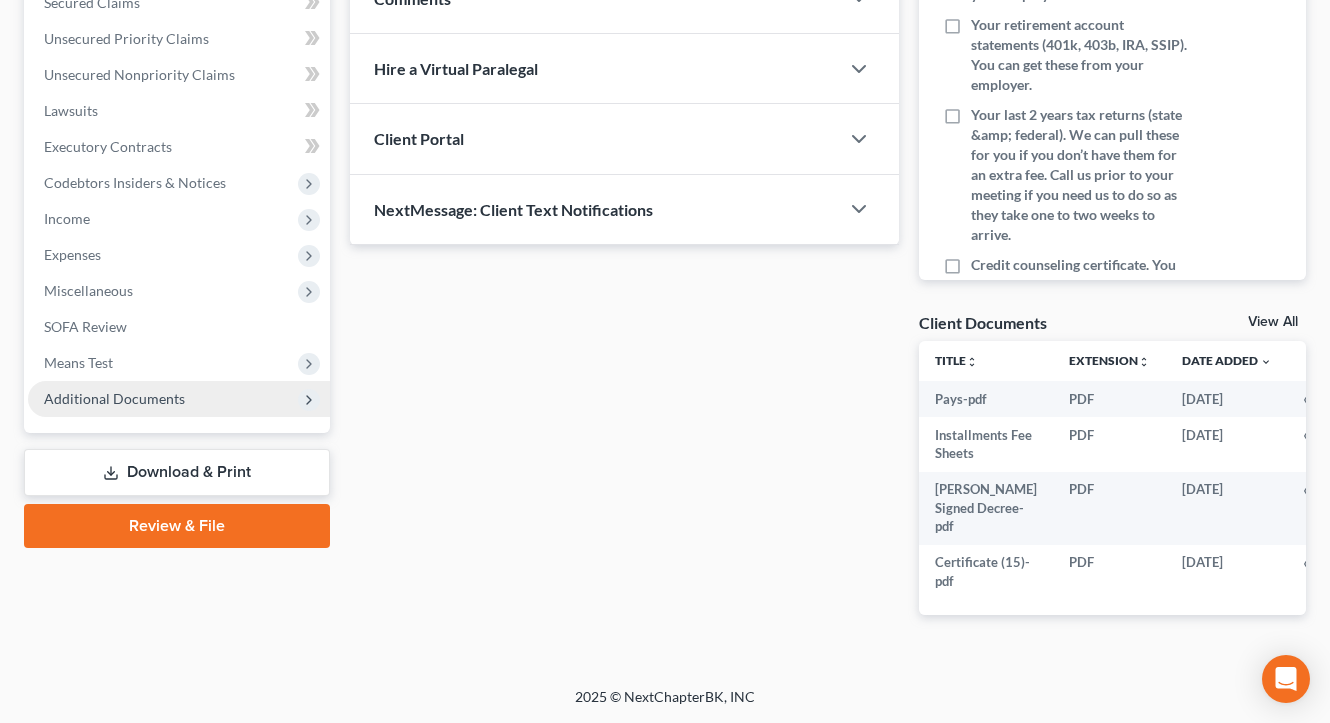 click on "Additional Documents" at bounding box center [179, 399] 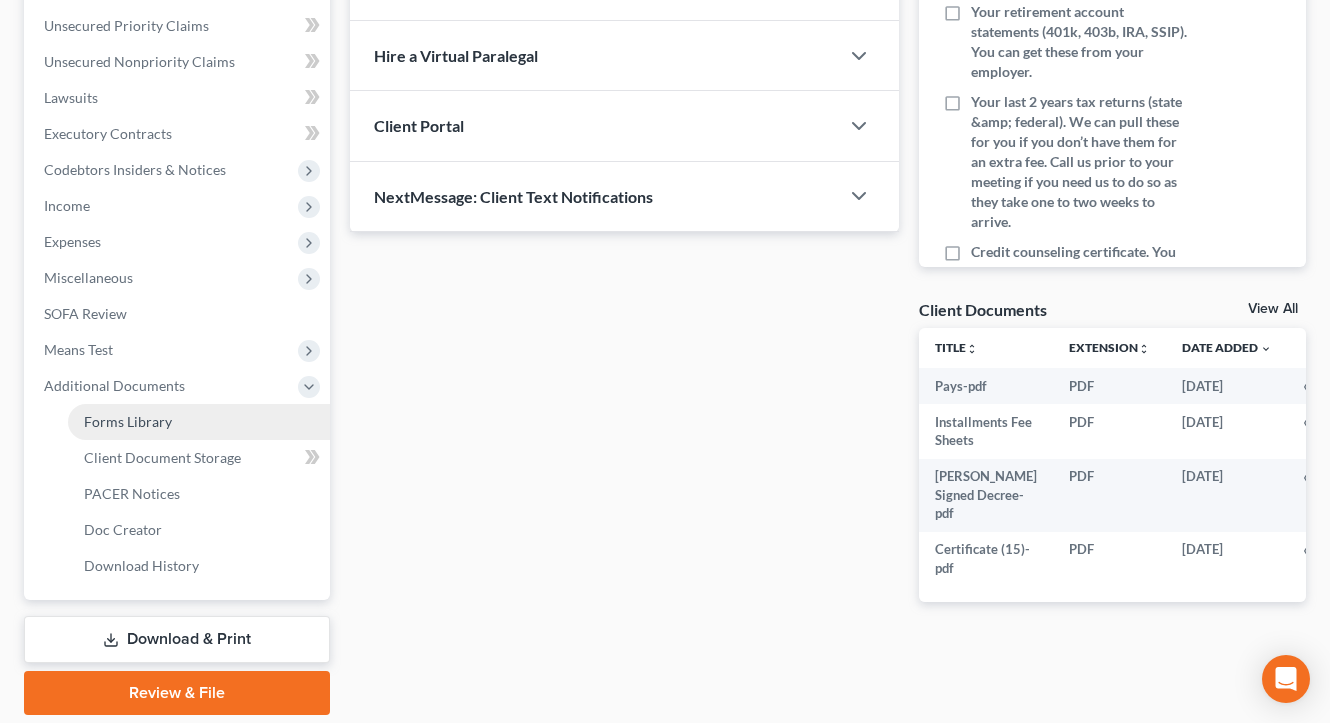 click on "Forms Library" at bounding box center [128, 421] 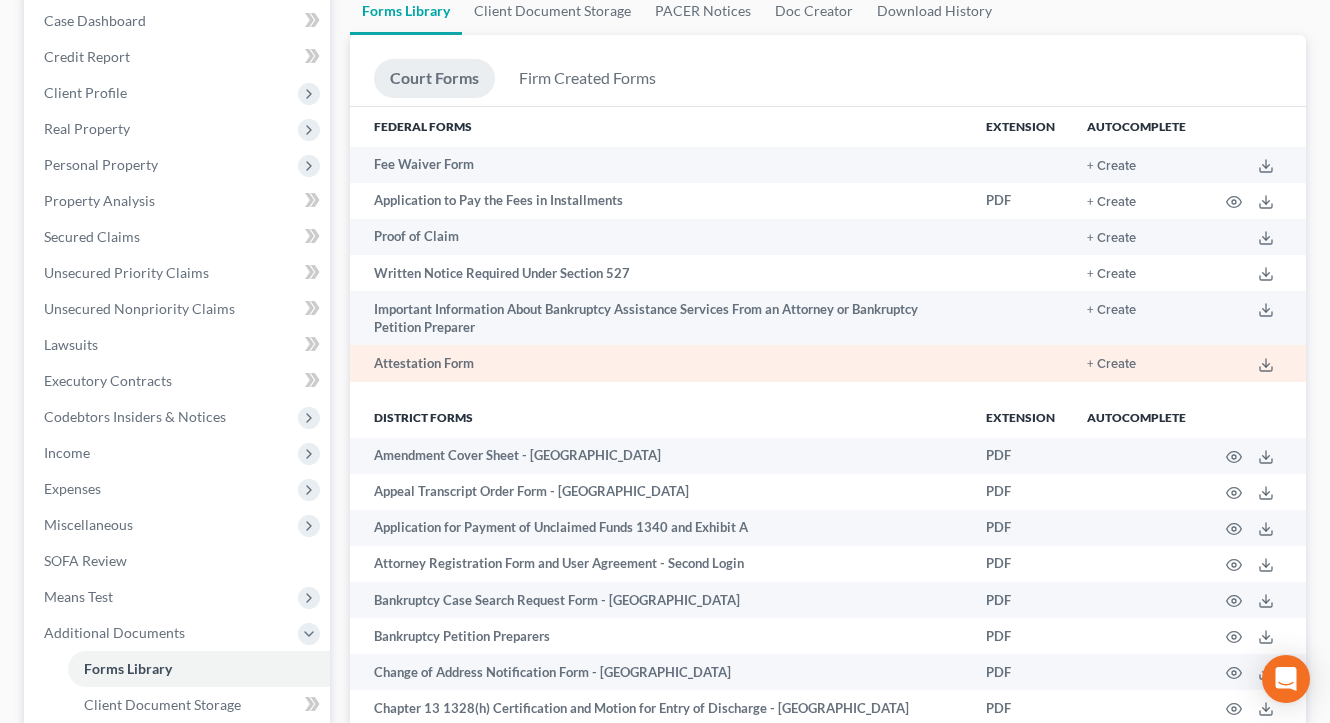 scroll, scrollTop: 209, scrollLeft: 0, axis: vertical 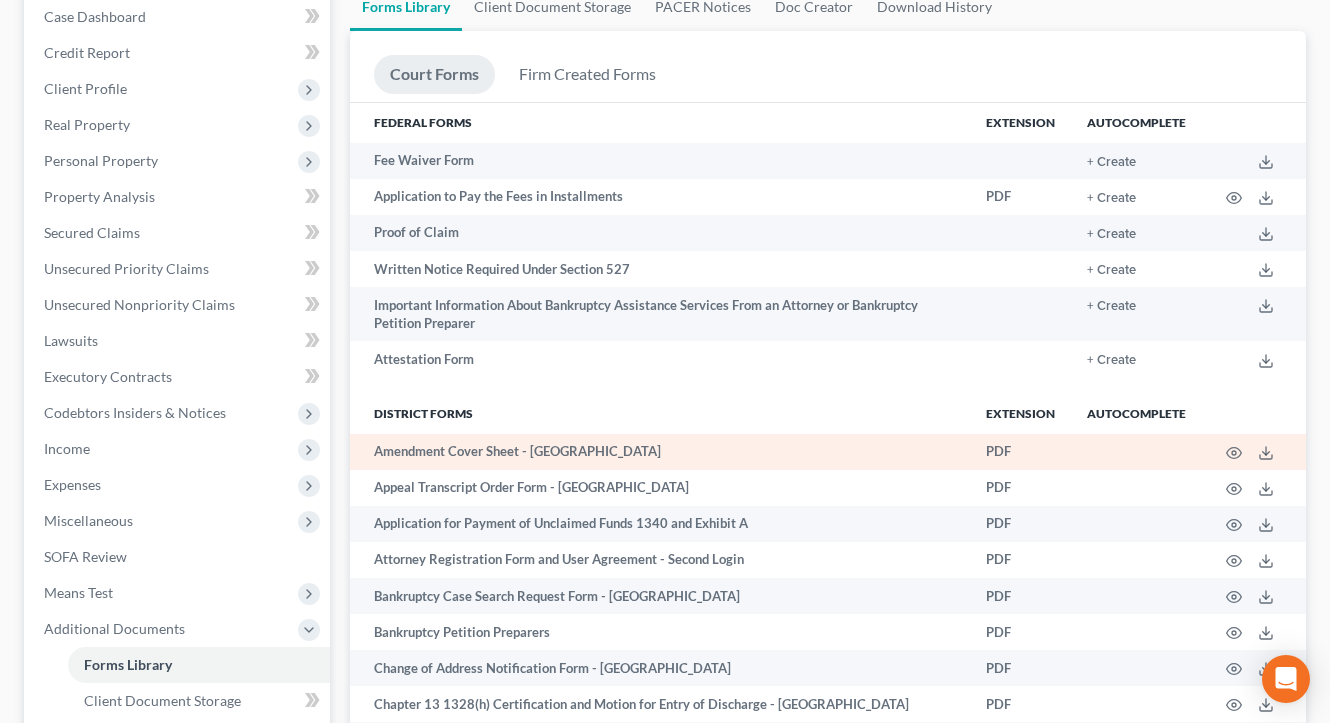 click on "Amendment Cover Sheet - Toledo" at bounding box center [660, 452] 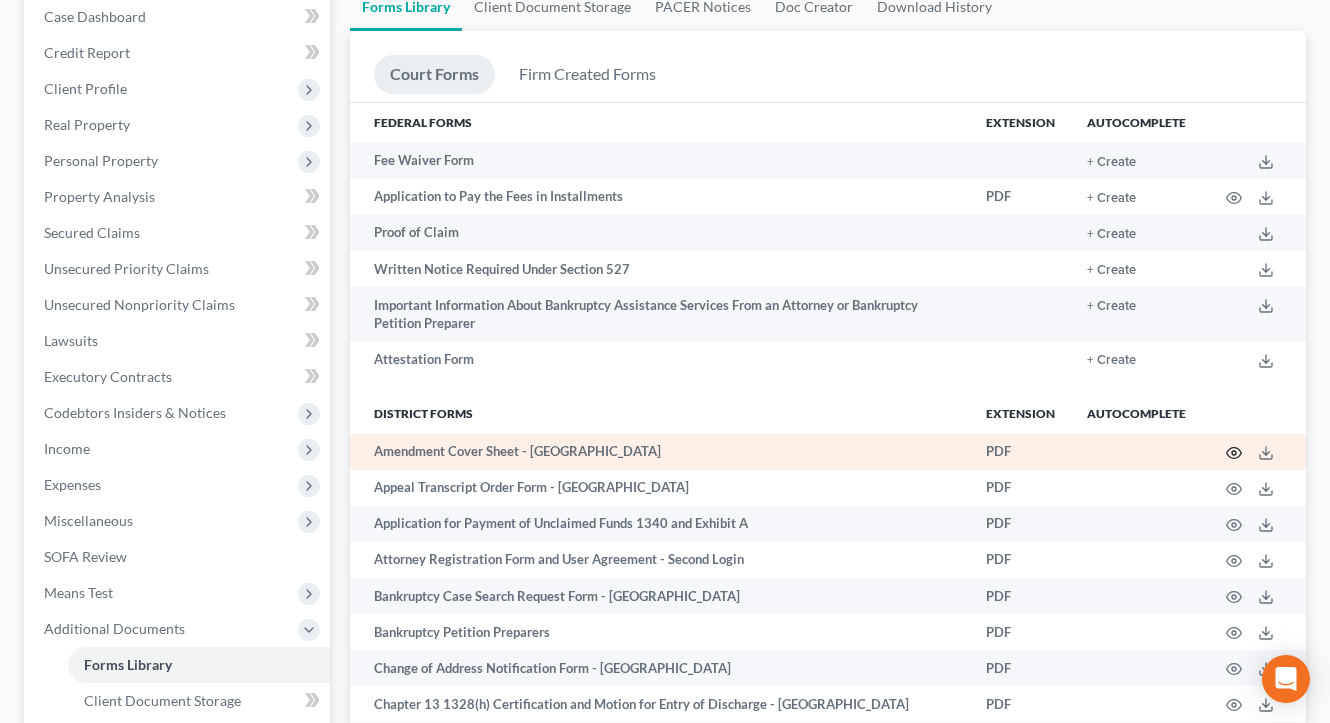 click 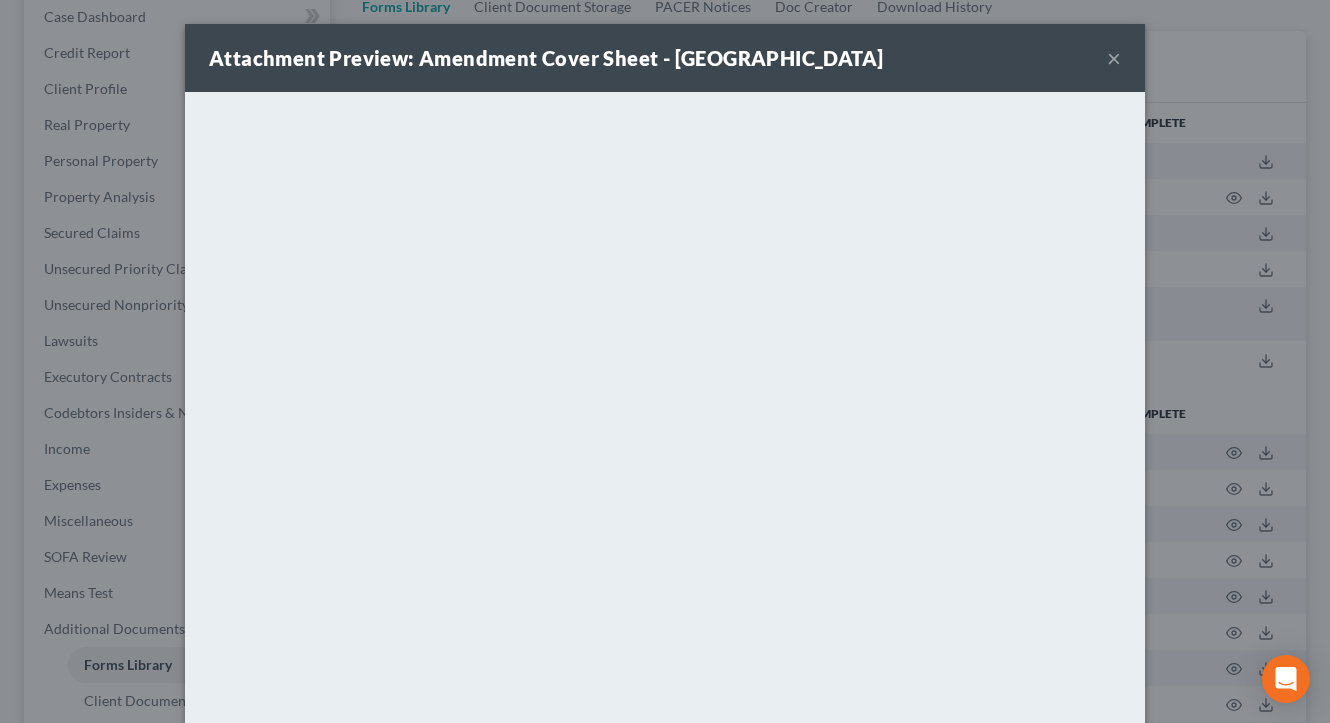 scroll, scrollTop: 0, scrollLeft: 0, axis: both 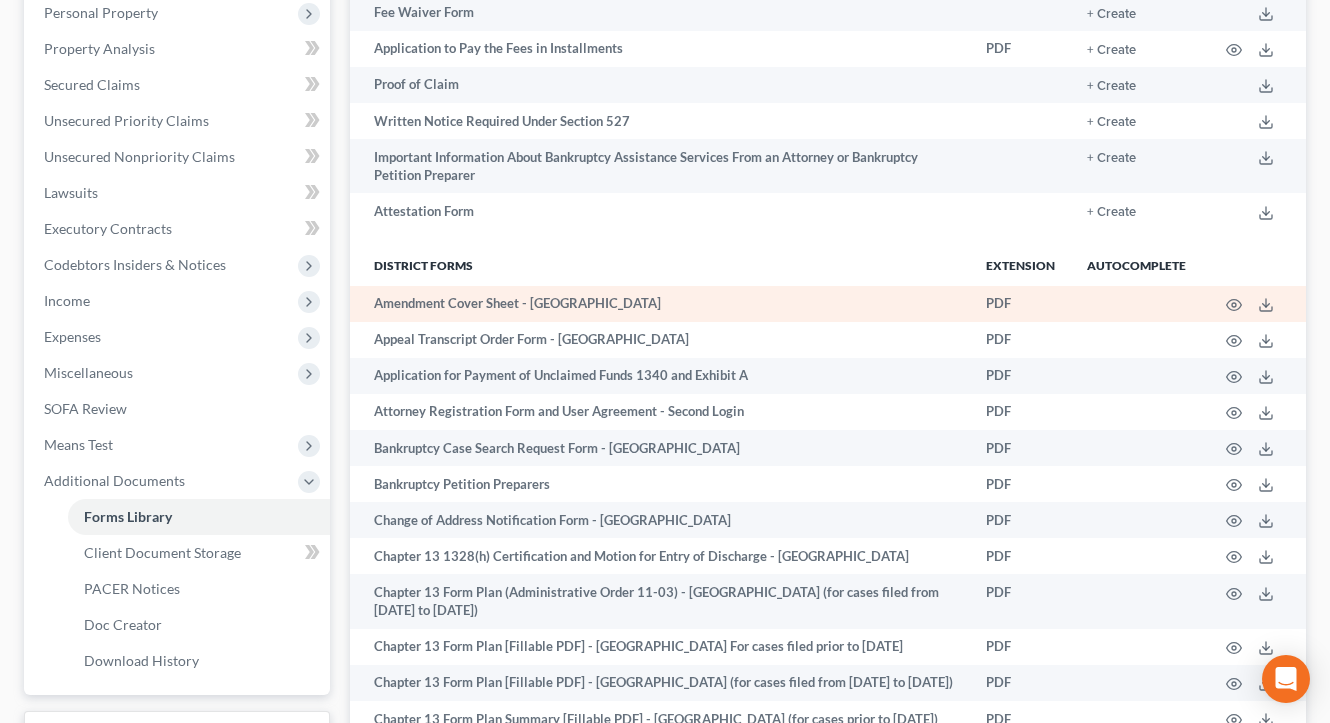 click on "Amendment Cover Sheet - Toledo" at bounding box center (660, 304) 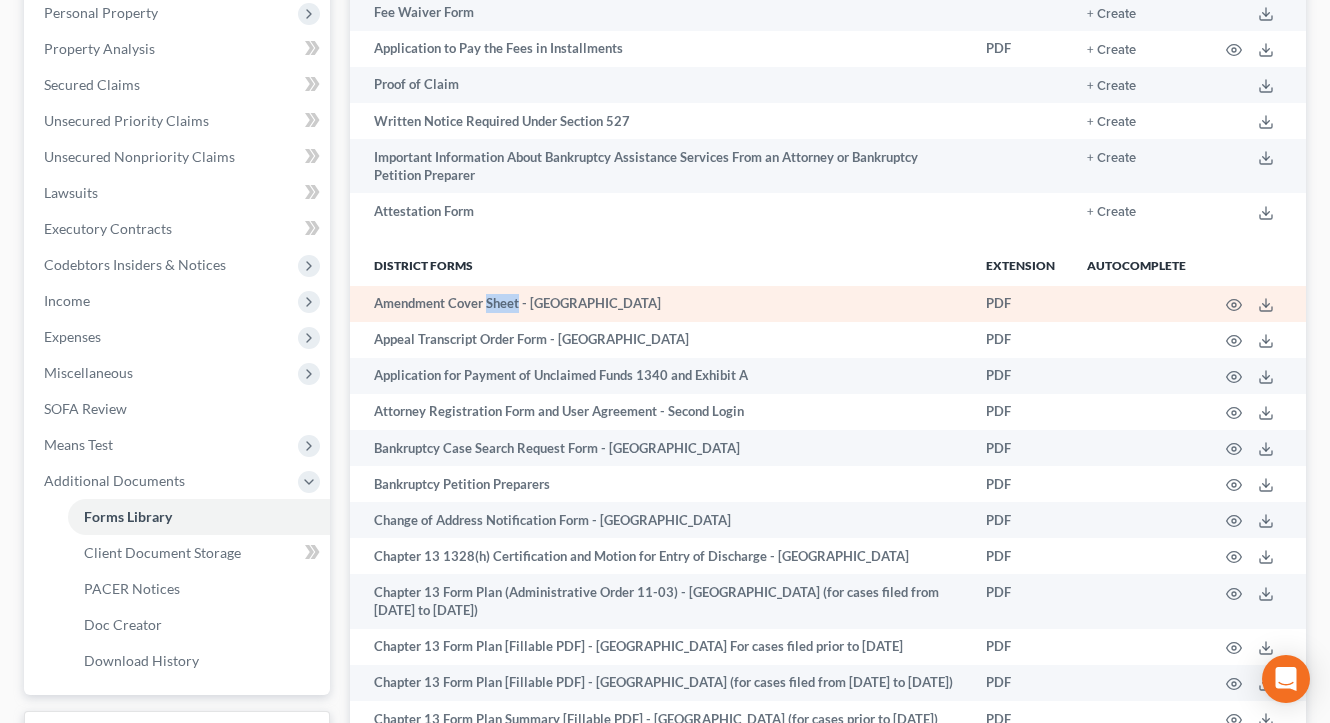 click on "Amendment Cover Sheet - Toledo" at bounding box center (660, 304) 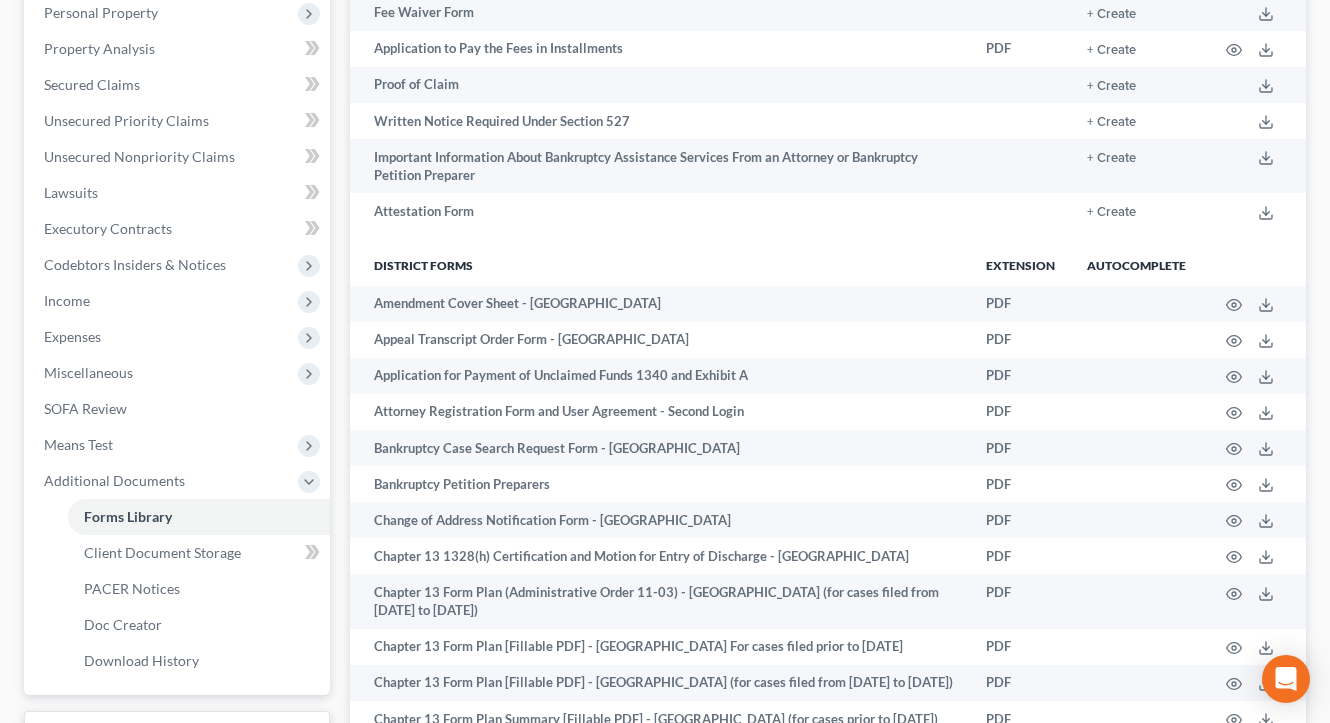 click on "District forms" at bounding box center (660, 266) 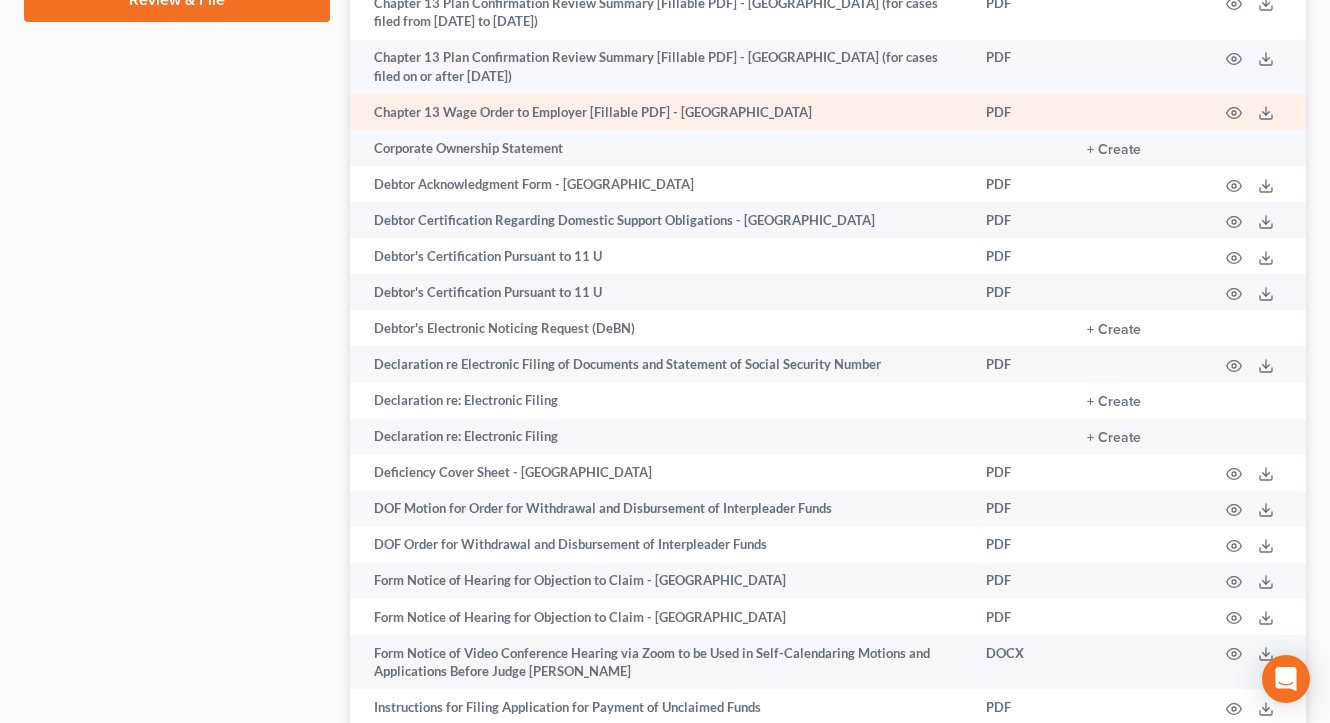 scroll, scrollTop: 1166, scrollLeft: 0, axis: vertical 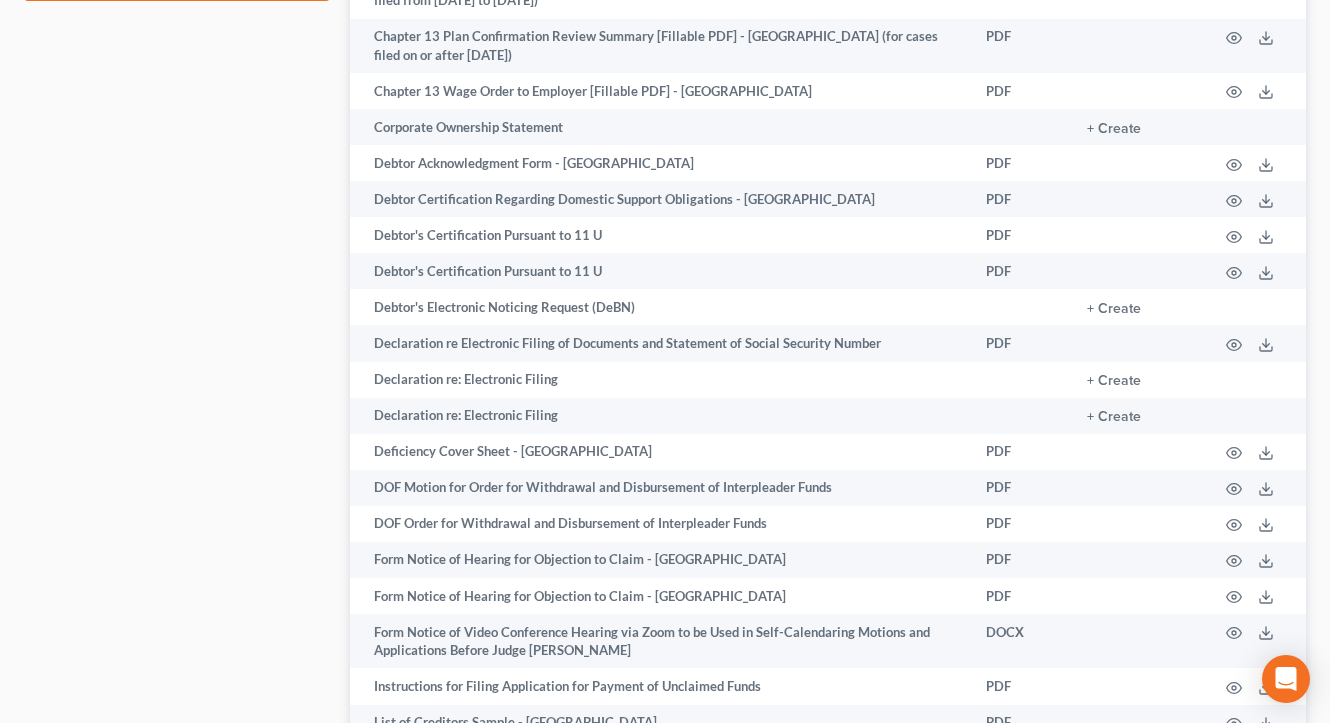 click on "Lackey, Crystal Upgraded Case 25-60706 Chapter Chapter  7 Status Filed District OHNB Preview Petition Navigation
Case Dashboard
Payments
Invoices
Payments
Payments
Credit Report
Income" at bounding box center (665, 794) 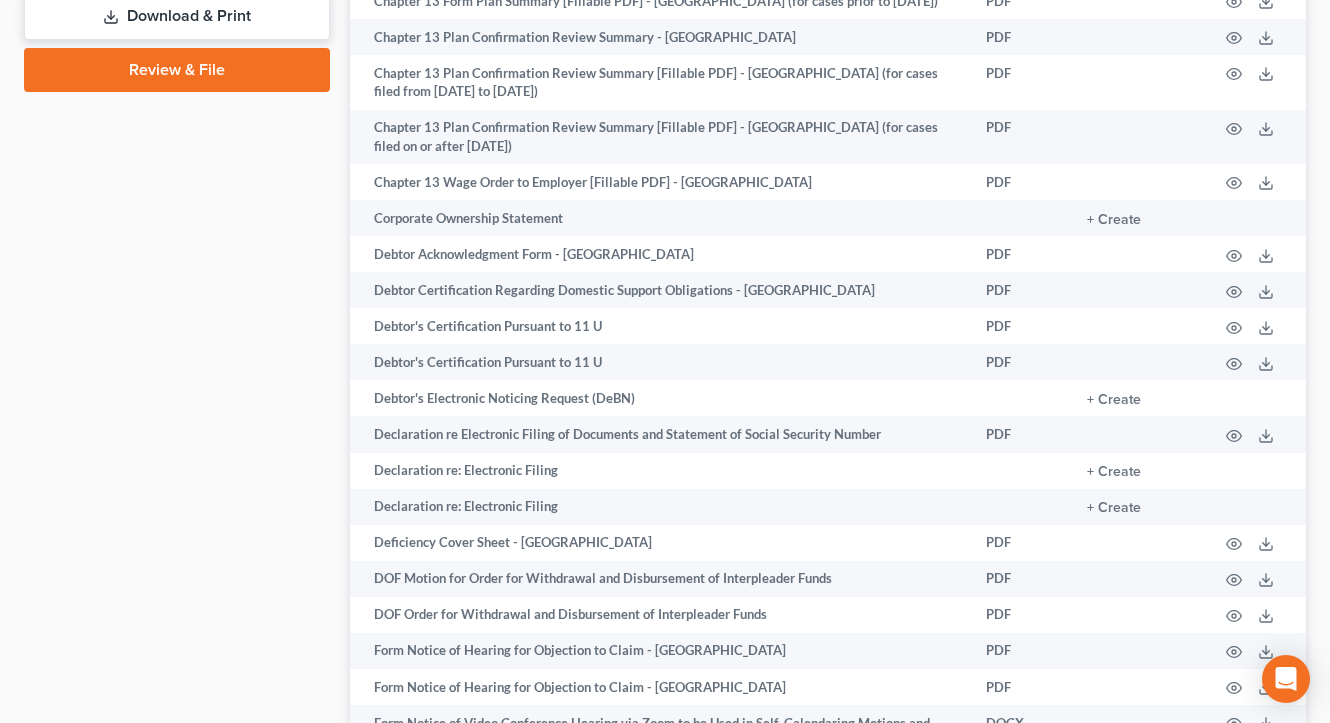 scroll, scrollTop: 943, scrollLeft: 0, axis: vertical 